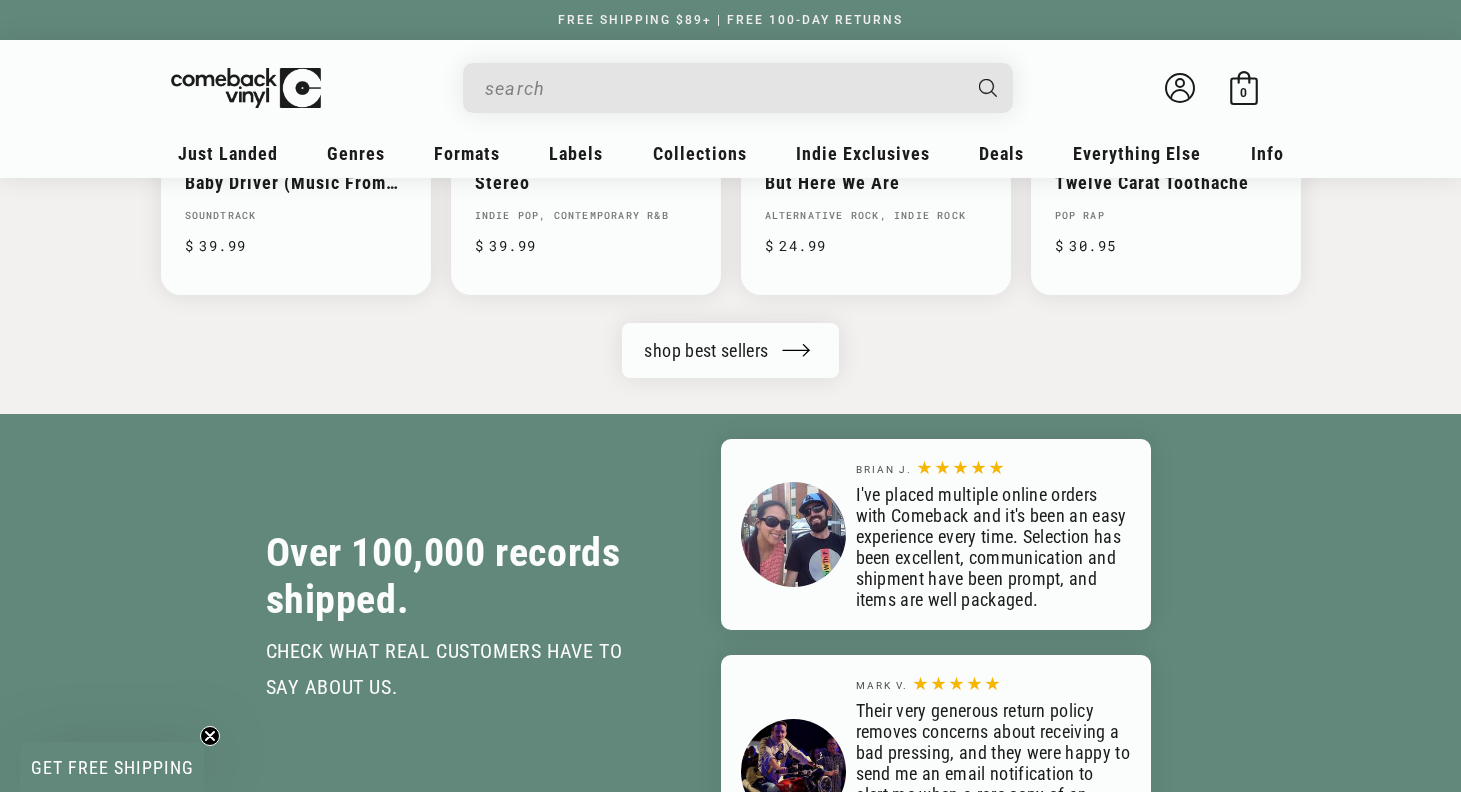 scroll, scrollTop: 2389, scrollLeft: 0, axis: vertical 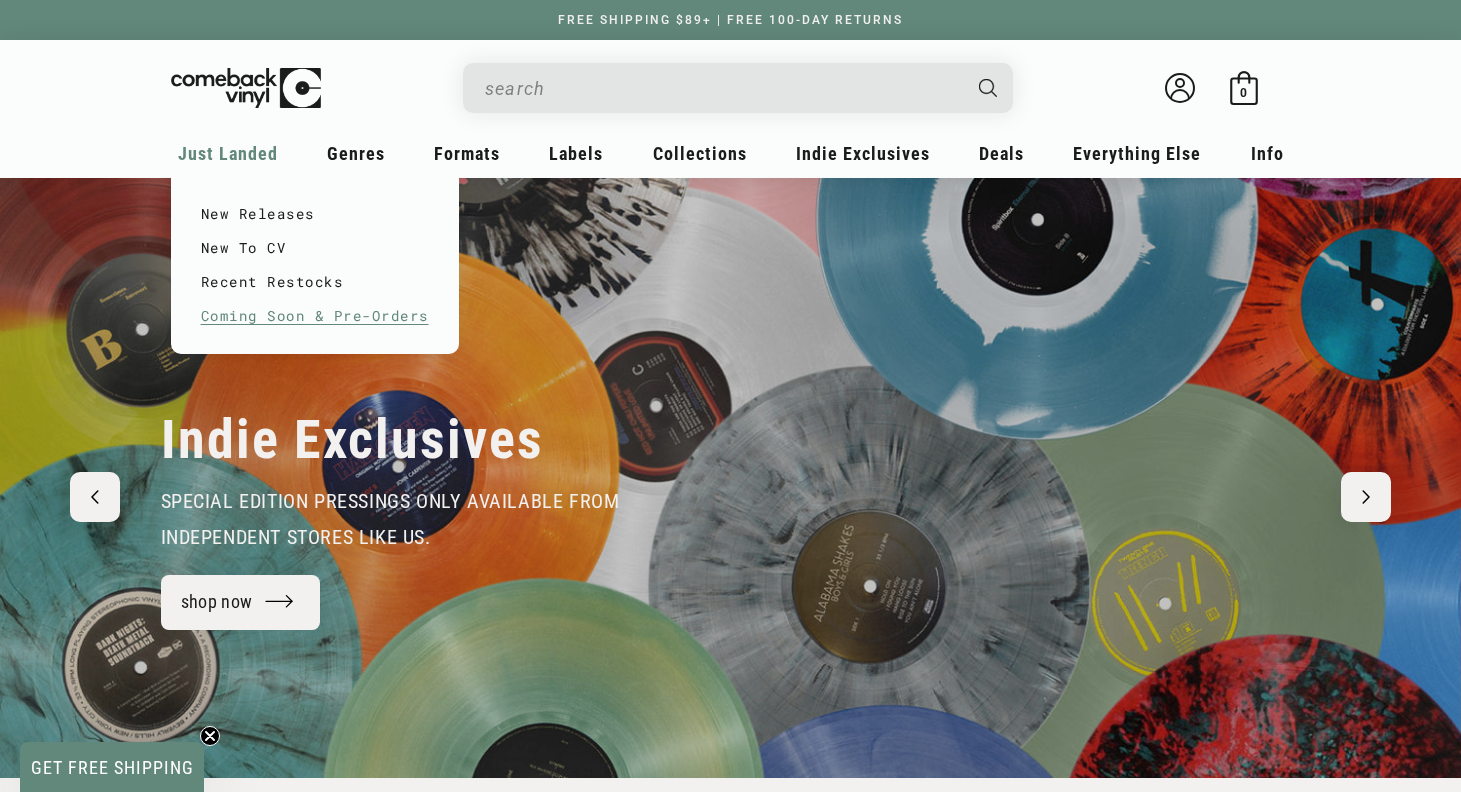 click on "Coming Soon & Pre-Orders" at bounding box center [315, 316] 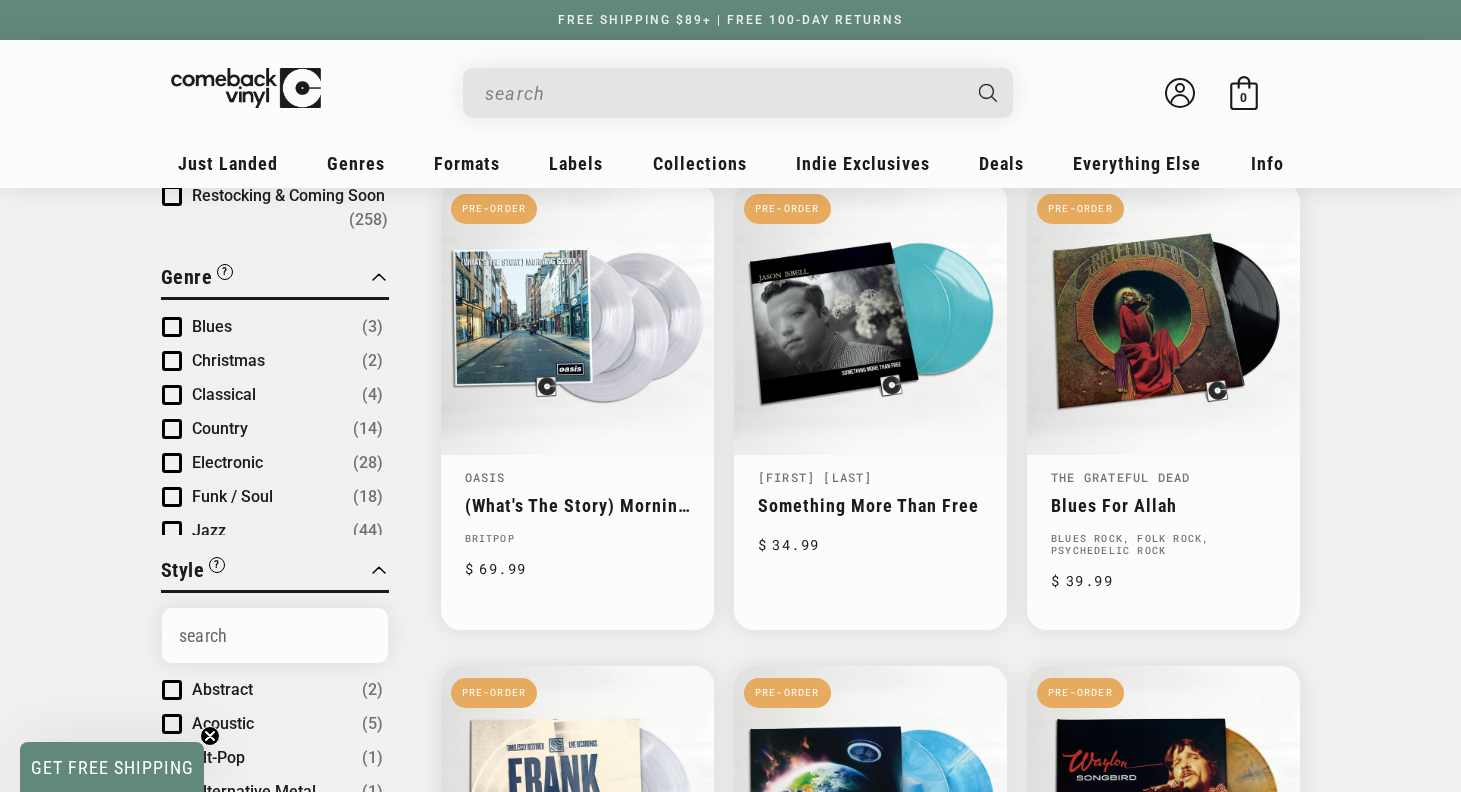 scroll, scrollTop: 242, scrollLeft: 0, axis: vertical 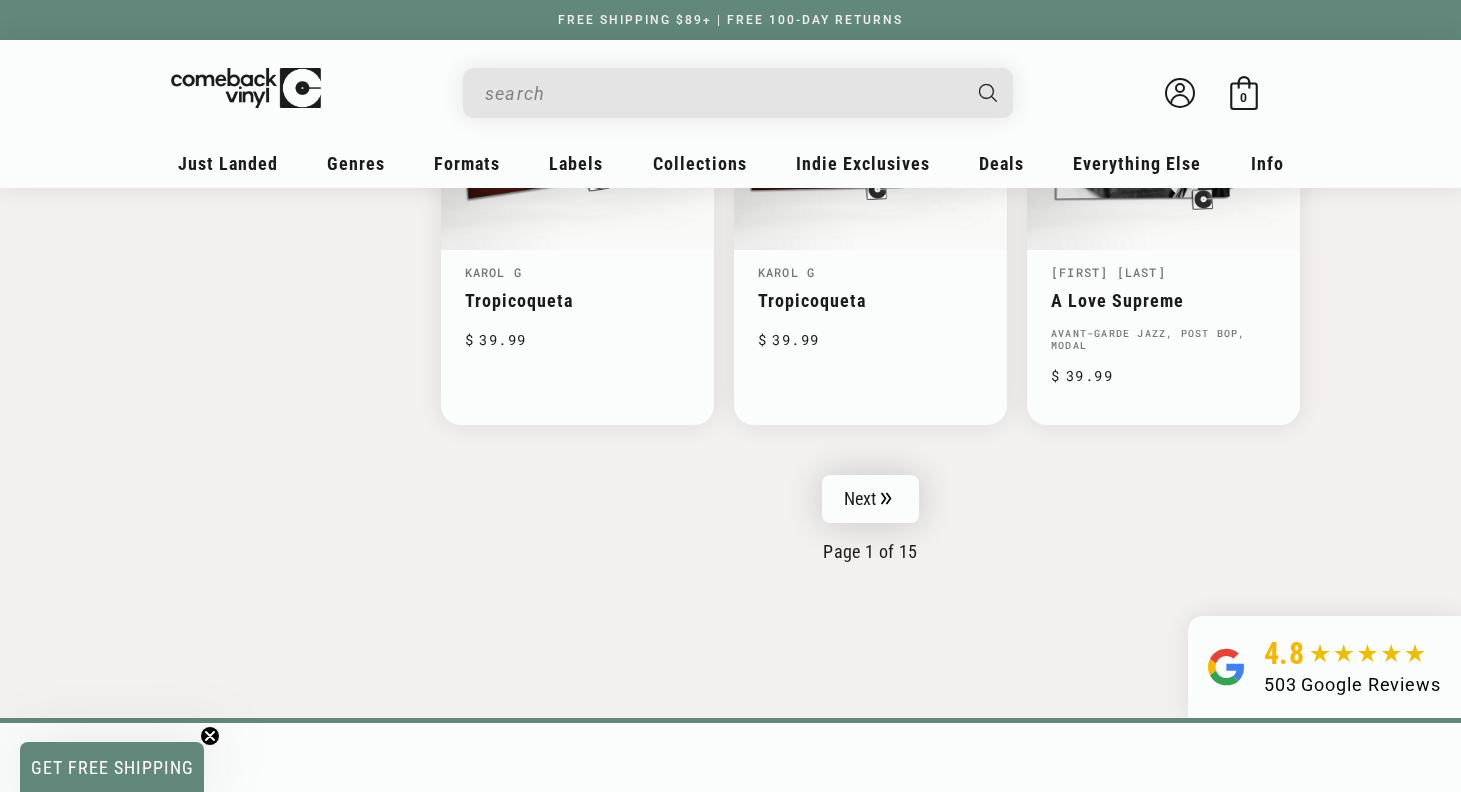 click on "Next" at bounding box center [871, 499] 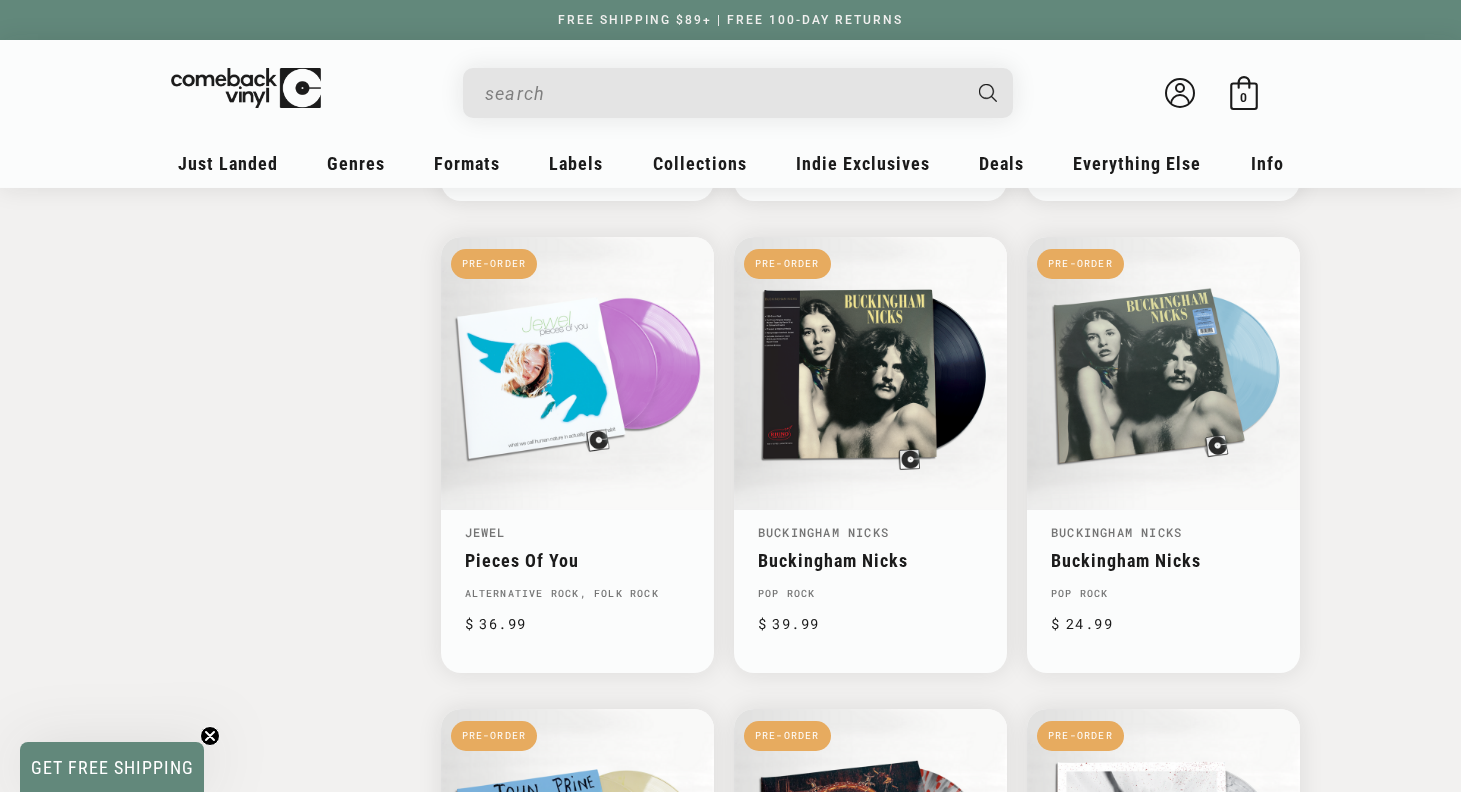 scroll, scrollTop: 2569, scrollLeft: 0, axis: vertical 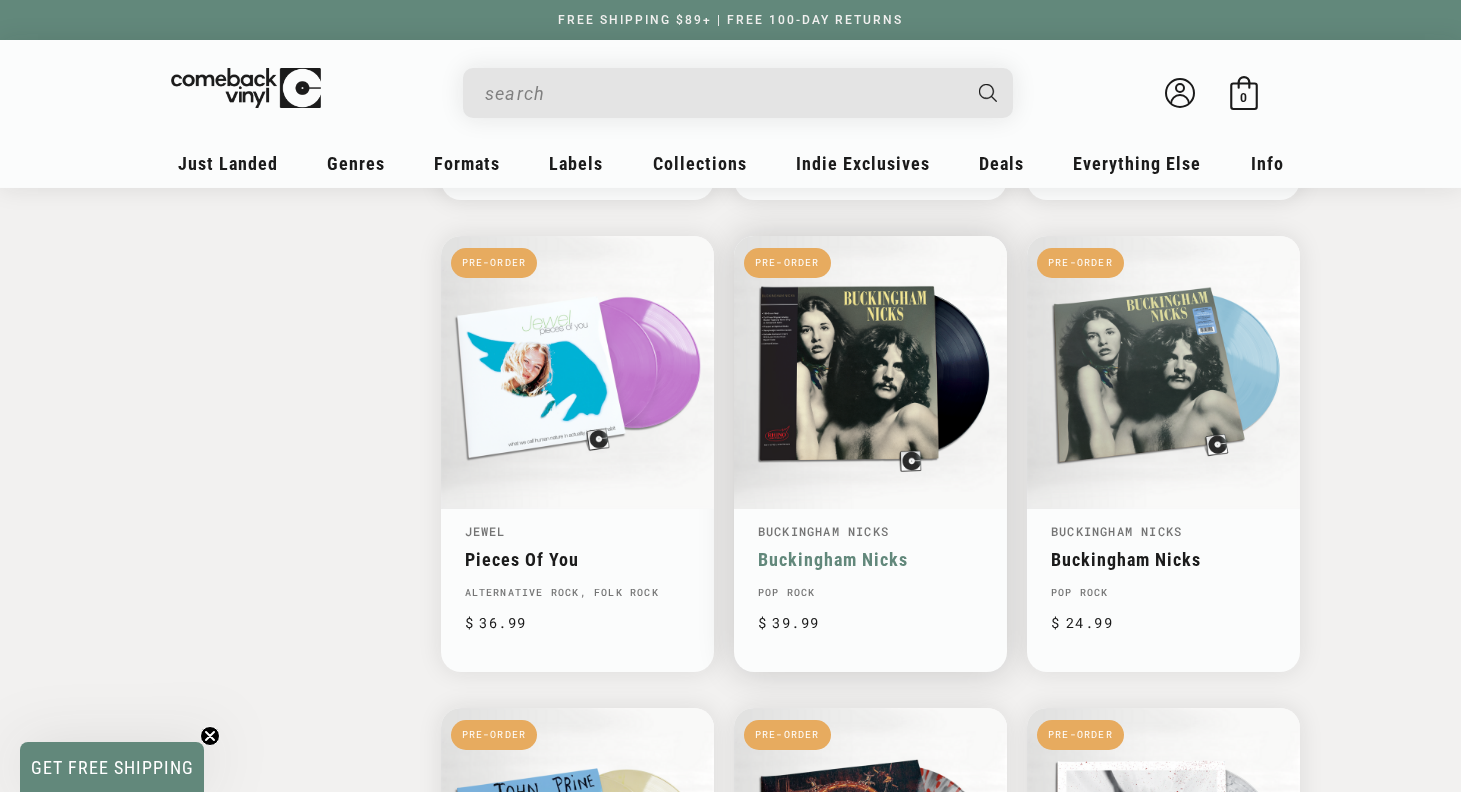 click on "Buckingham Nicks" at bounding box center (870, 559) 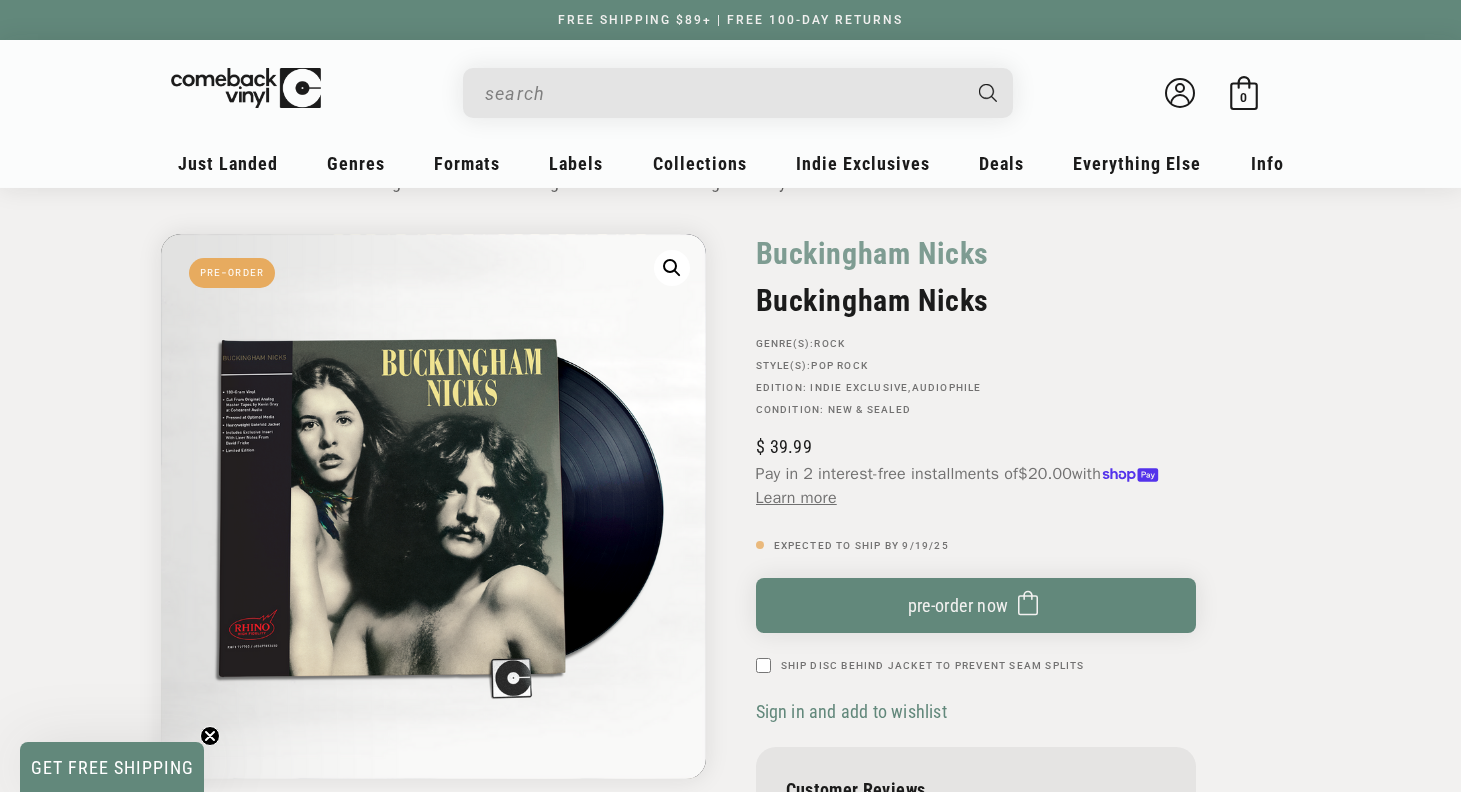scroll, scrollTop: 0, scrollLeft: 0, axis: both 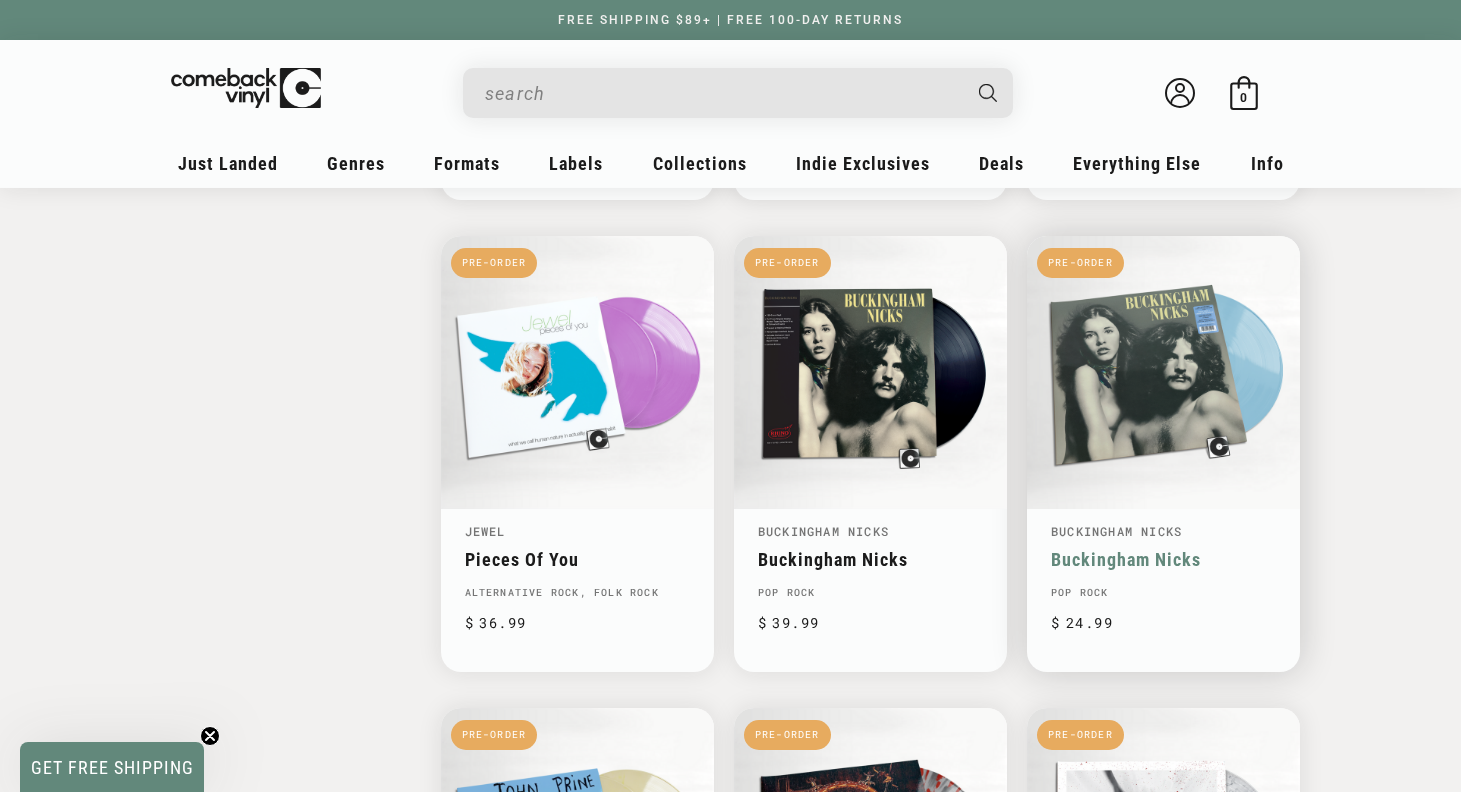 click on "Buckingham Nicks" at bounding box center [1163, 559] 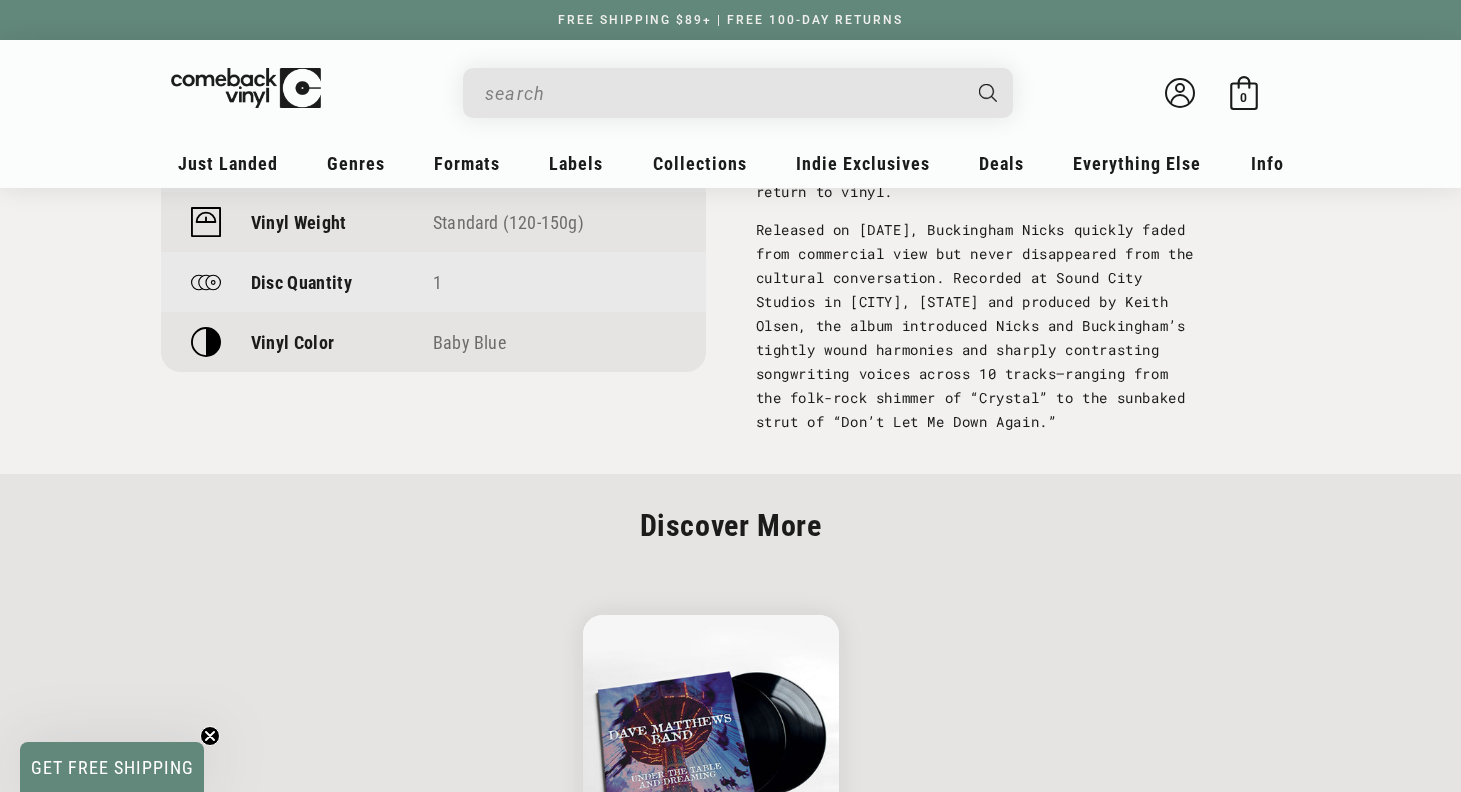 scroll, scrollTop: 1637, scrollLeft: 0, axis: vertical 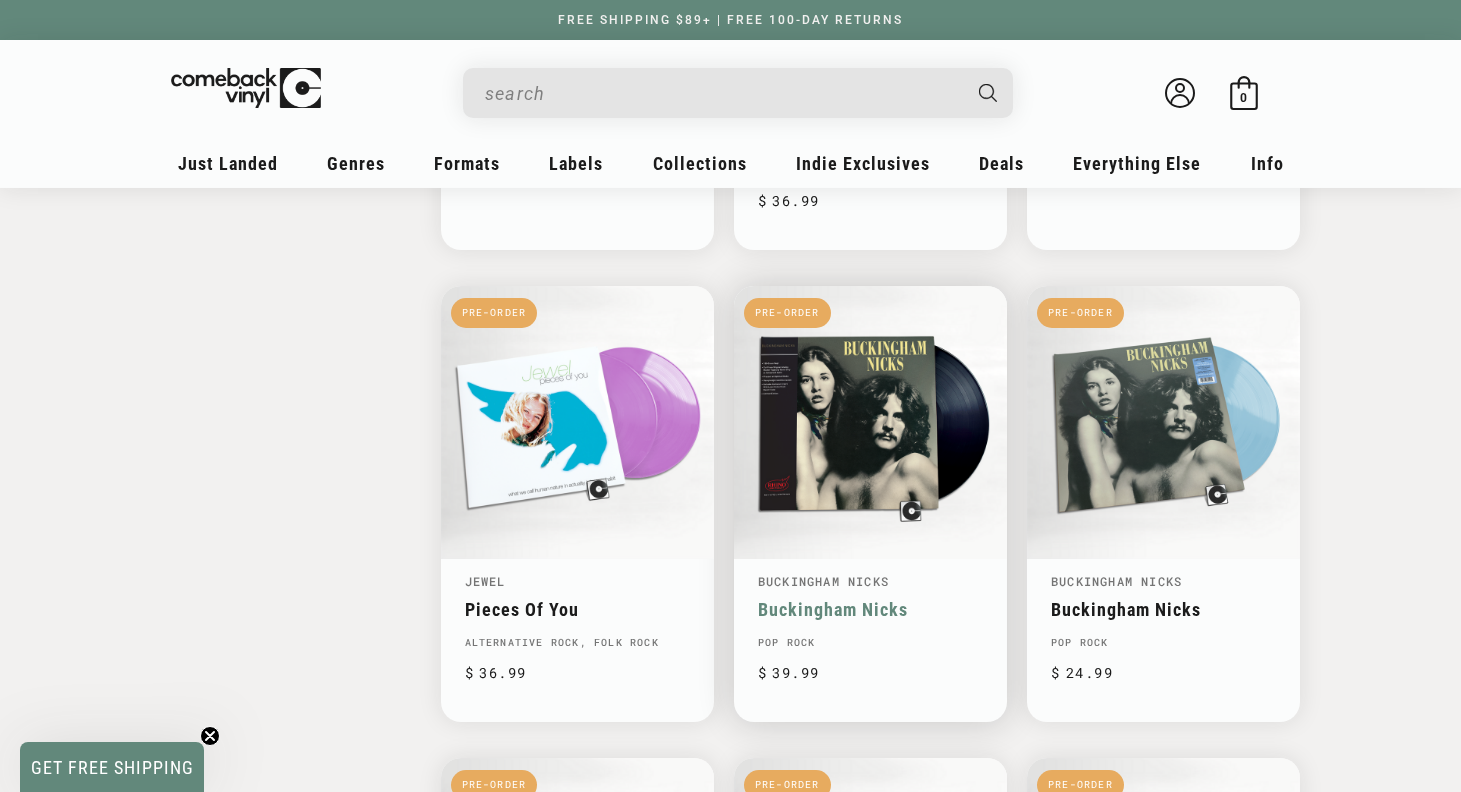 click on "Buckingham Nicks" at bounding box center (870, 609) 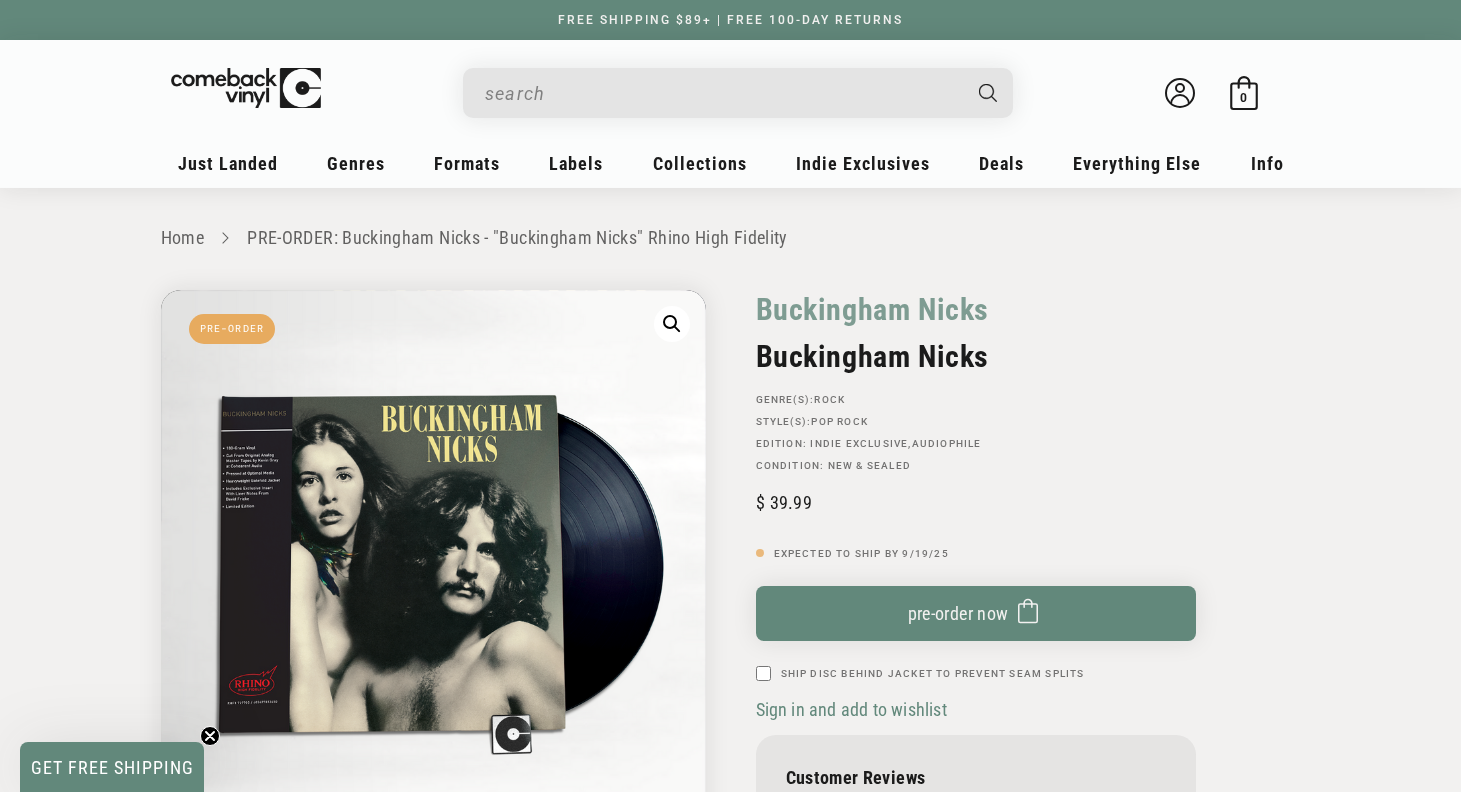 scroll, scrollTop: 0, scrollLeft: 0, axis: both 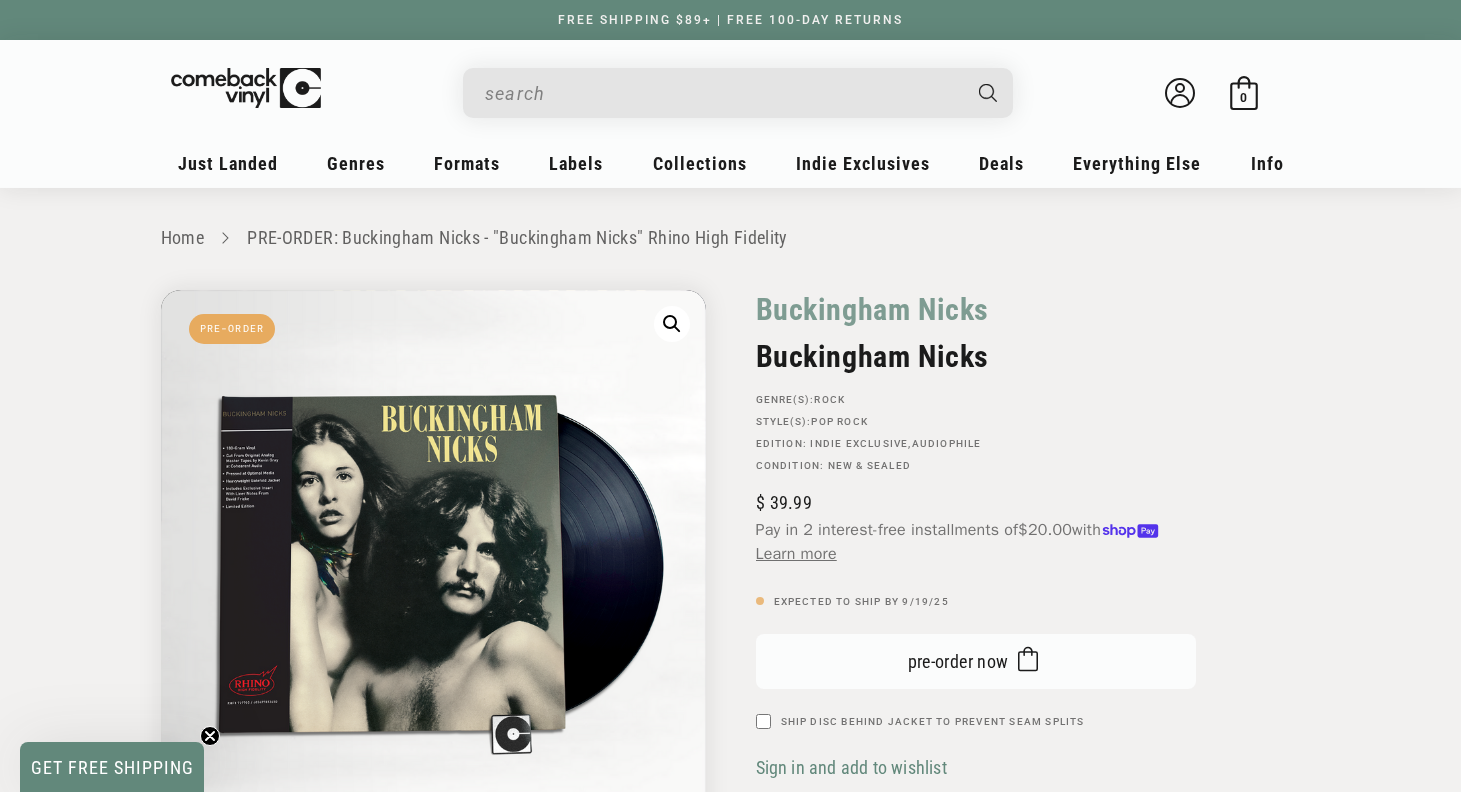 click on "pre-order now" at bounding box center (958, 661) 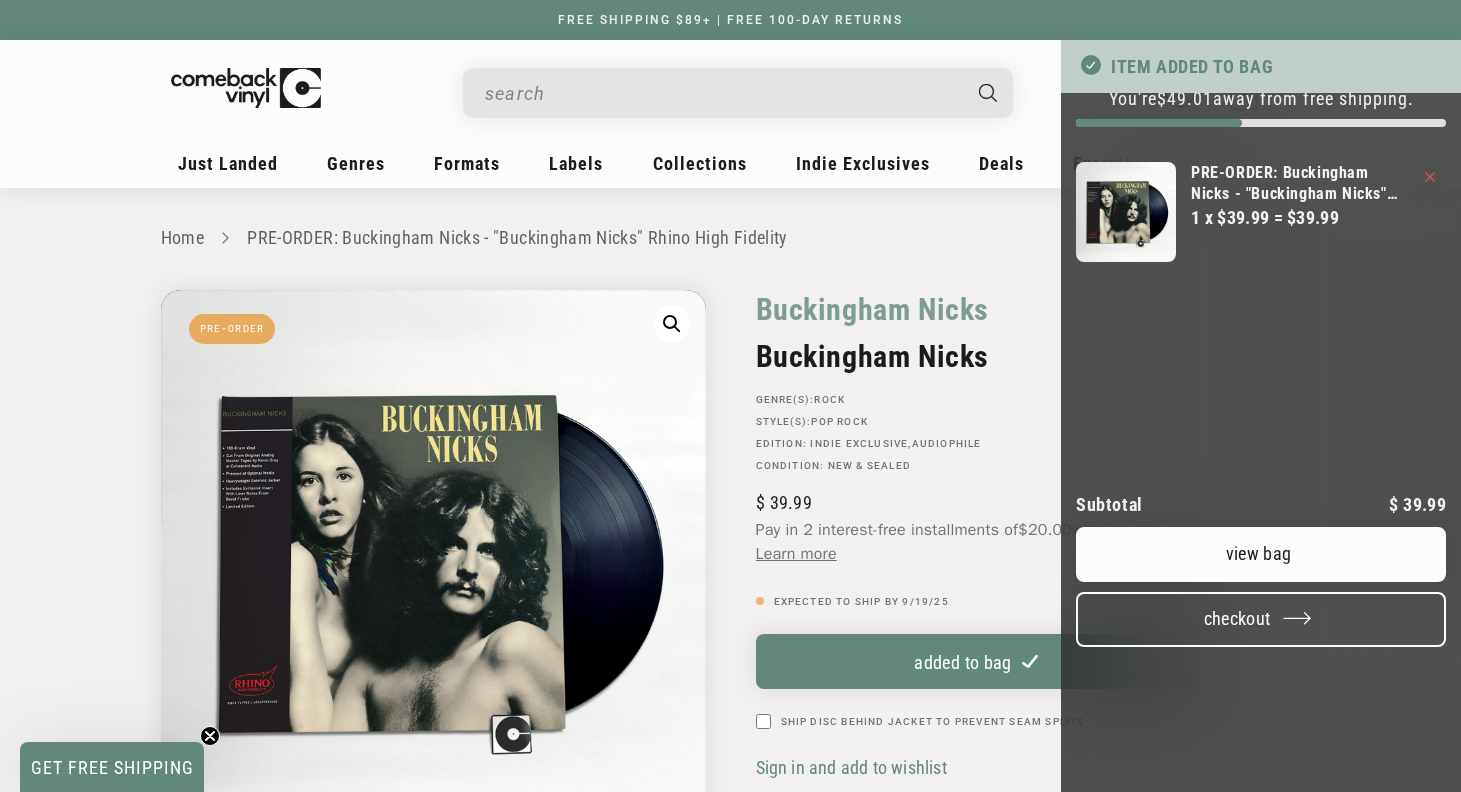 click on "Checkout" at bounding box center (1261, 619) 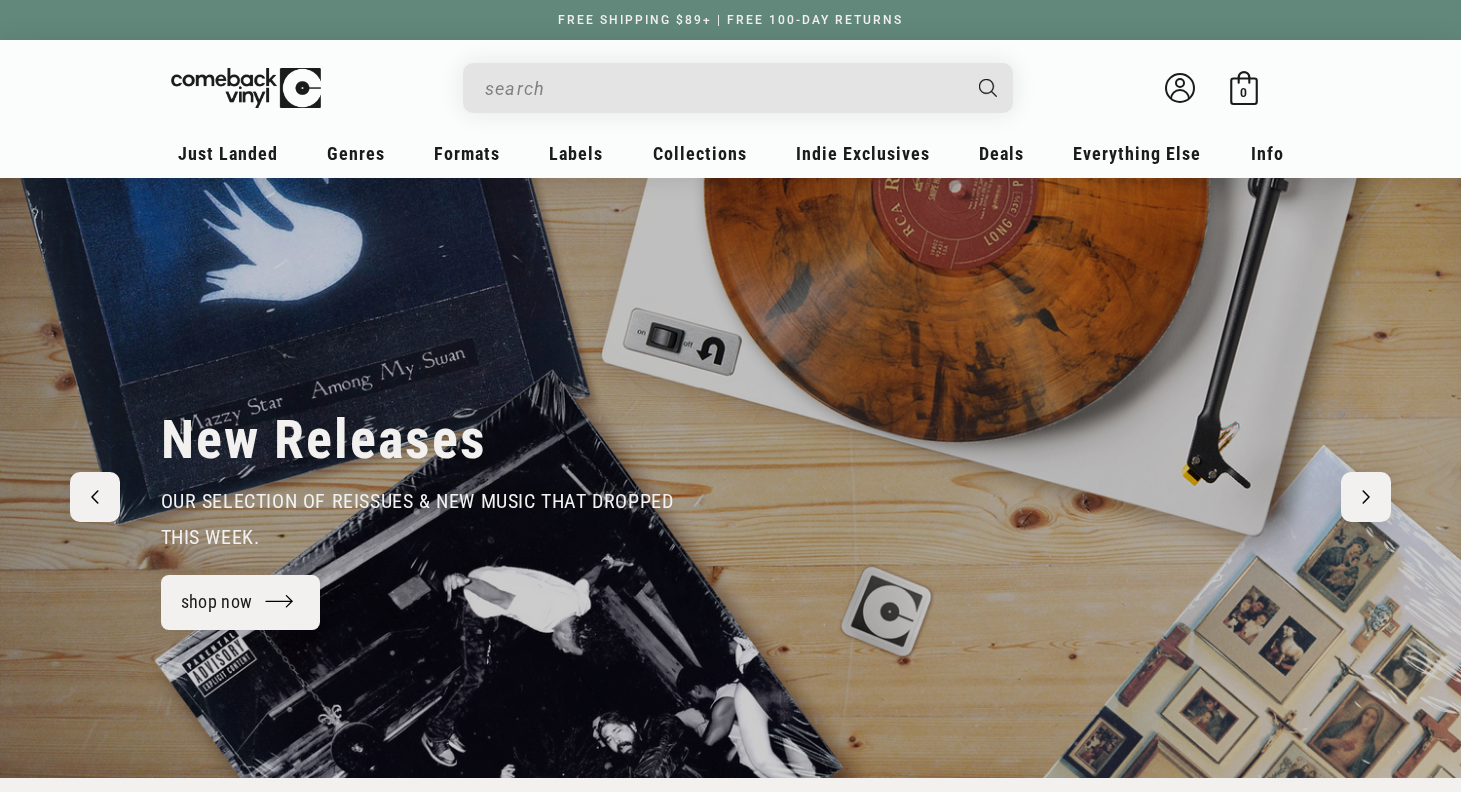 scroll, scrollTop: 0, scrollLeft: 0, axis: both 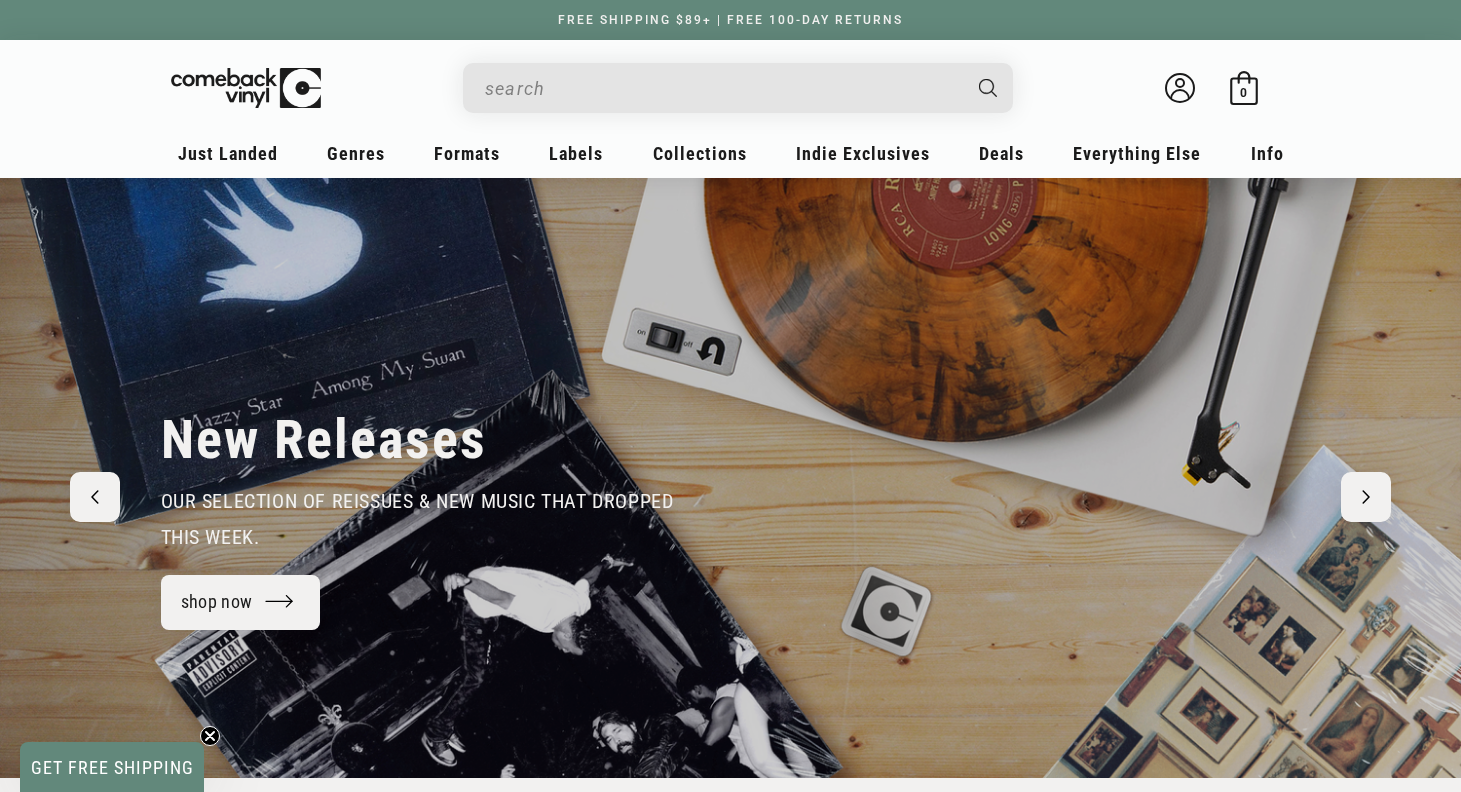 click at bounding box center (722, 88) 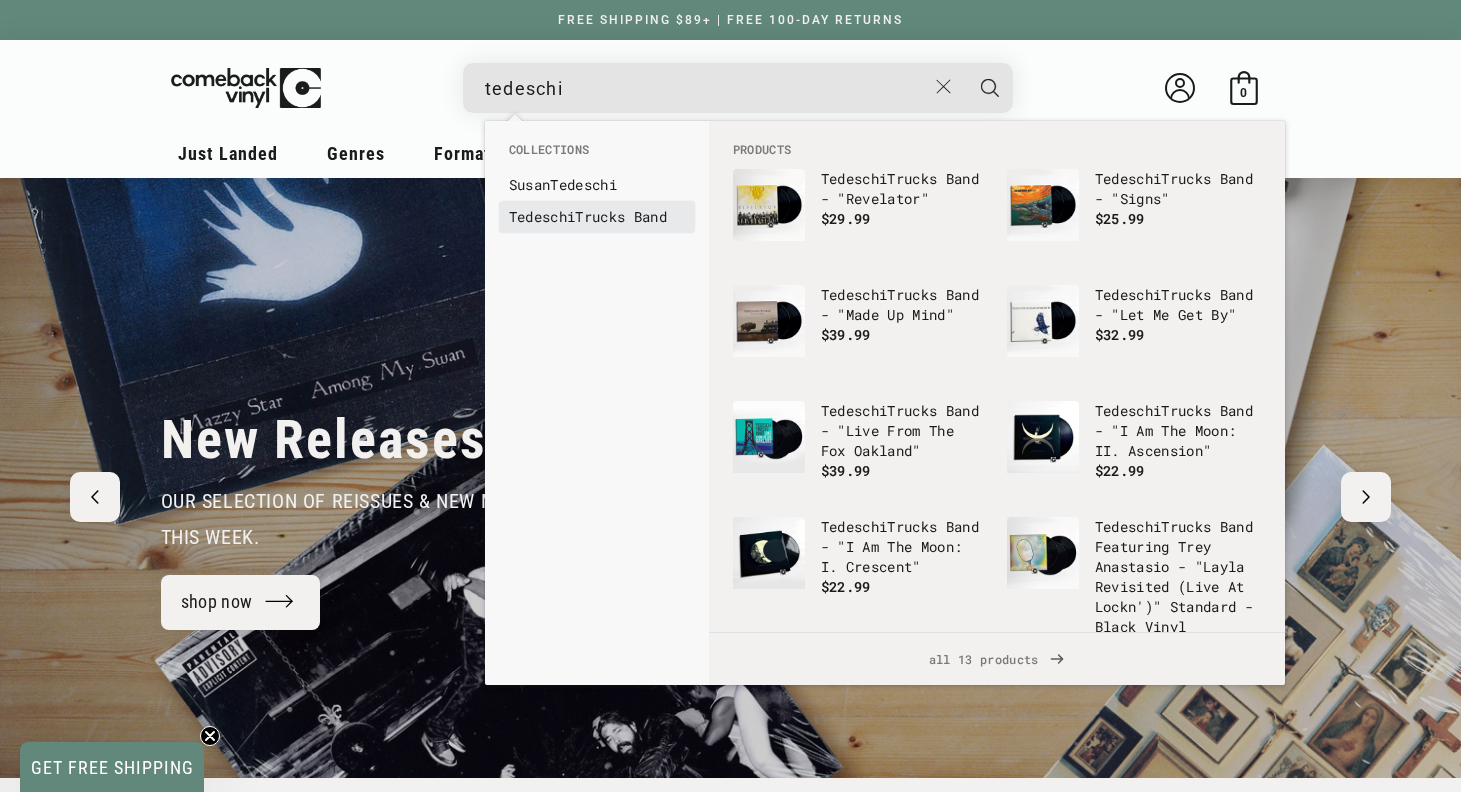 type on "tedeschi" 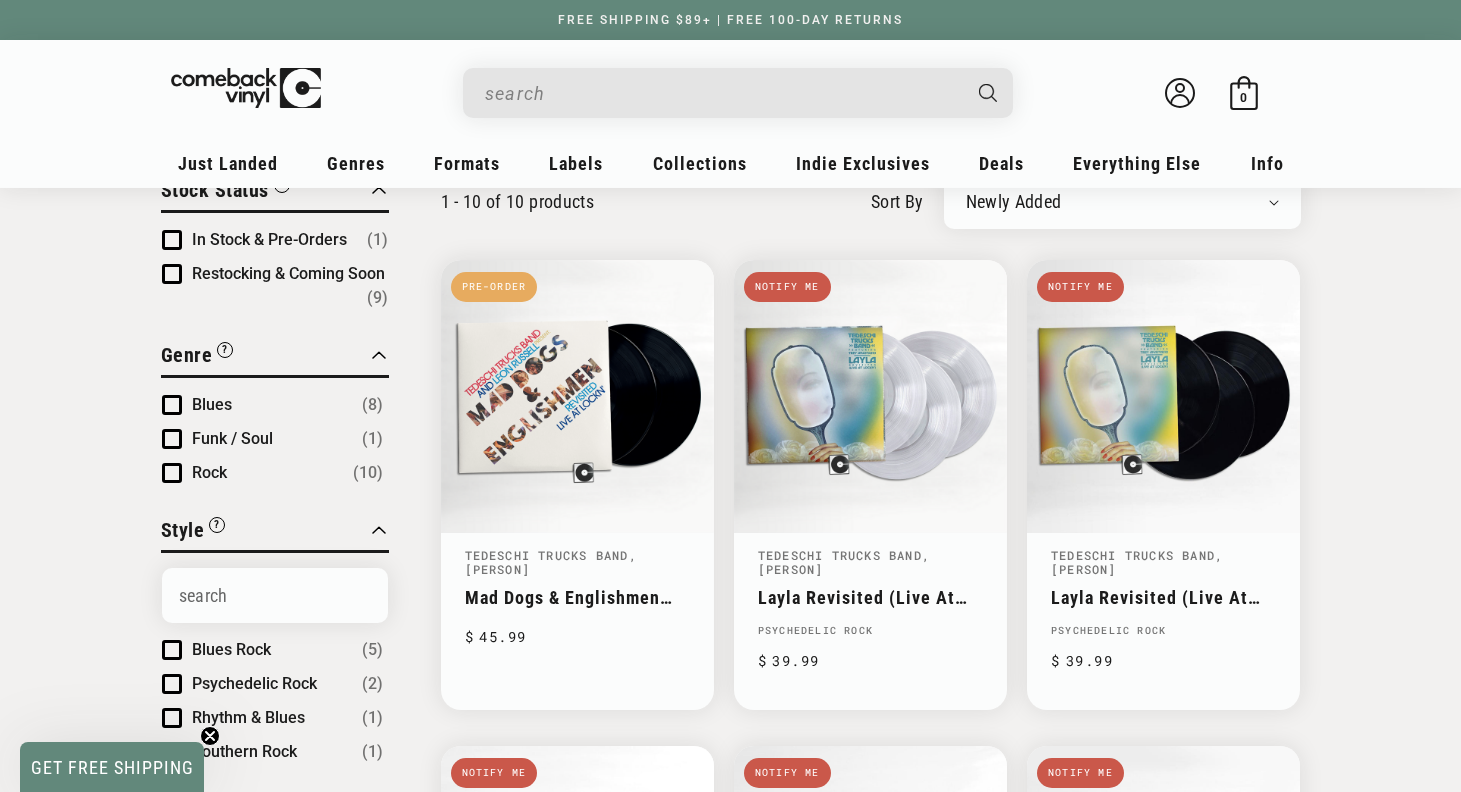 scroll, scrollTop: 153, scrollLeft: 0, axis: vertical 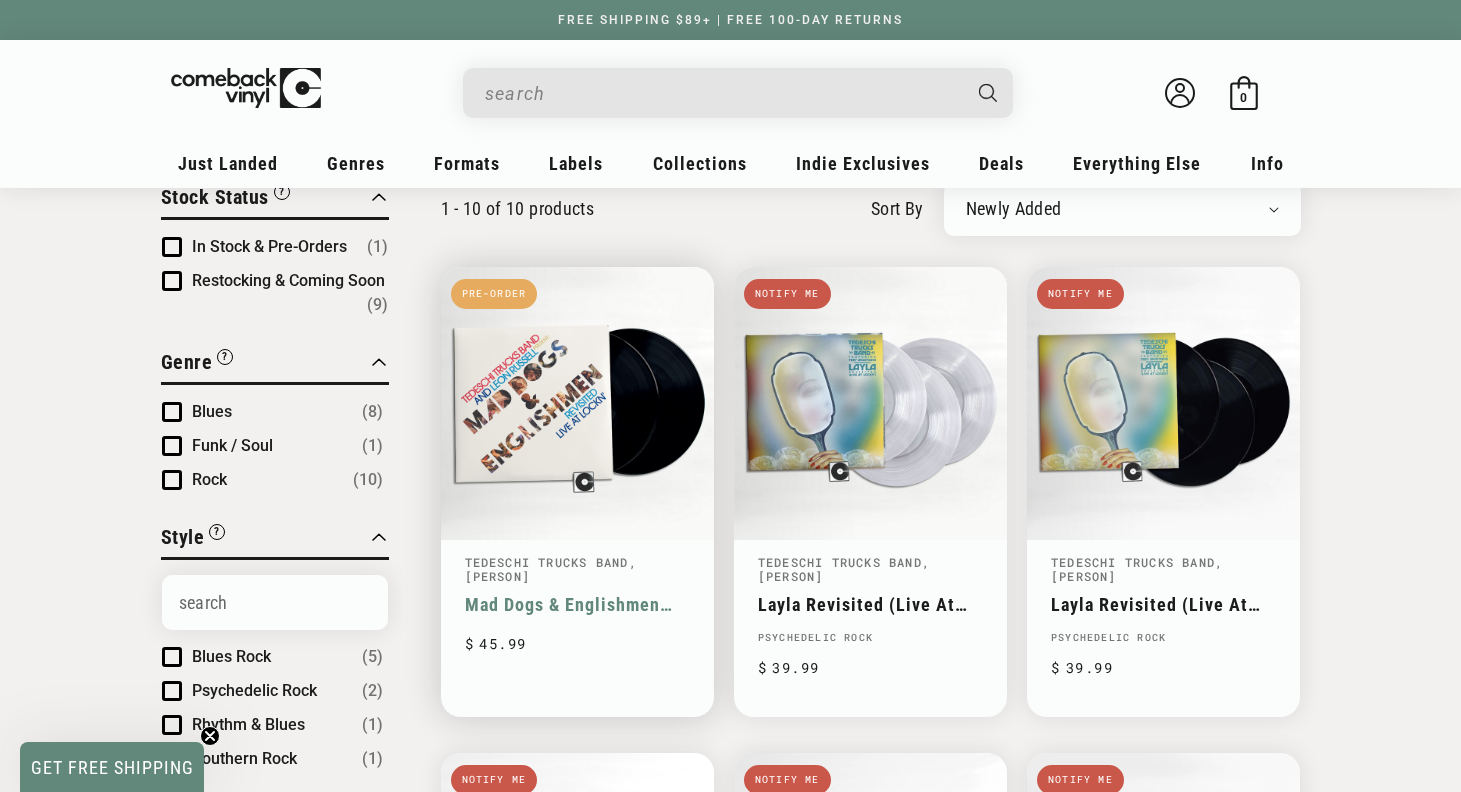click on "Mad Dogs & Englishmen Revisited: Live At Lockn'" at bounding box center (577, 604) 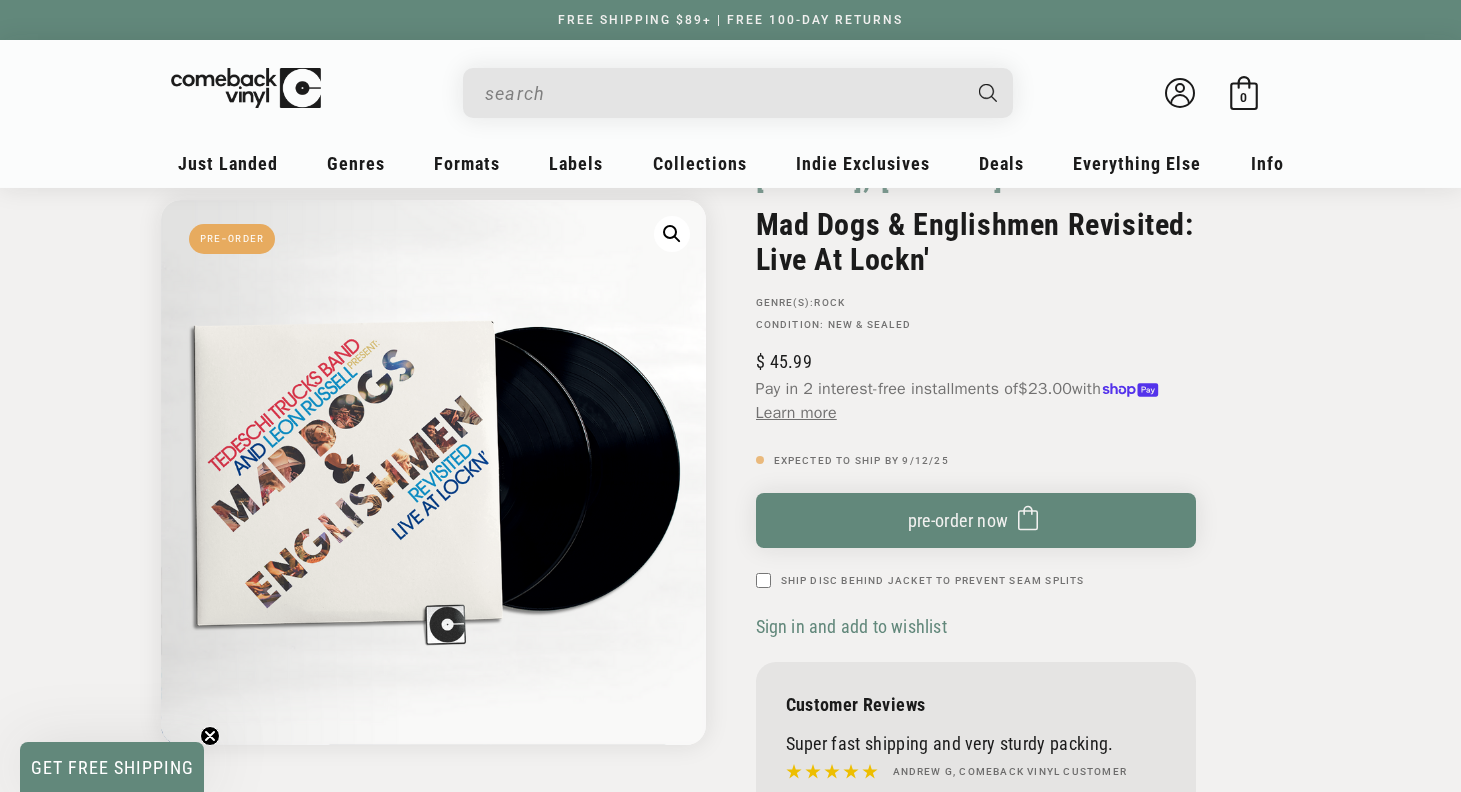 scroll, scrollTop: 135, scrollLeft: 0, axis: vertical 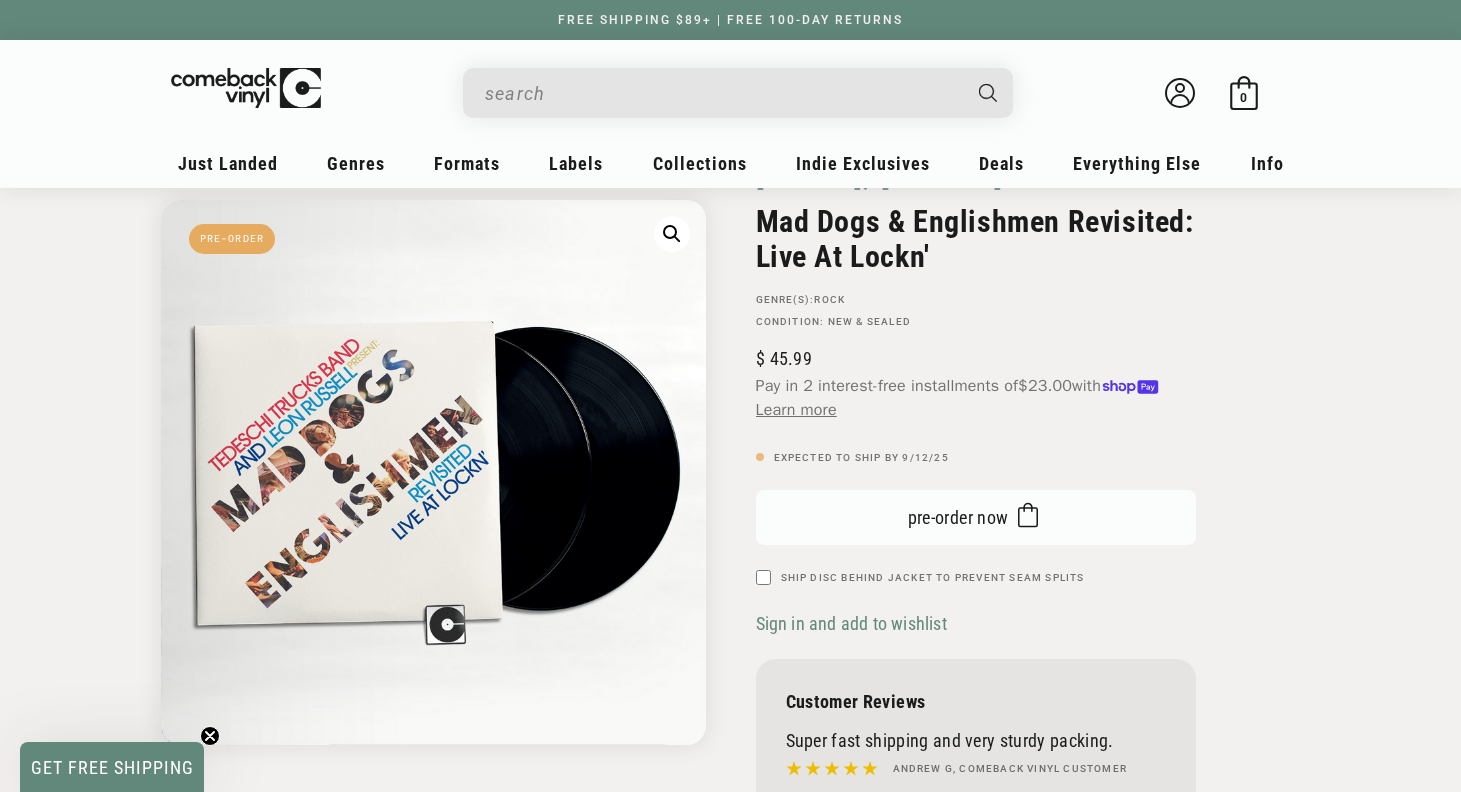 click on "pre-order now
Added to bag" at bounding box center (976, 517) 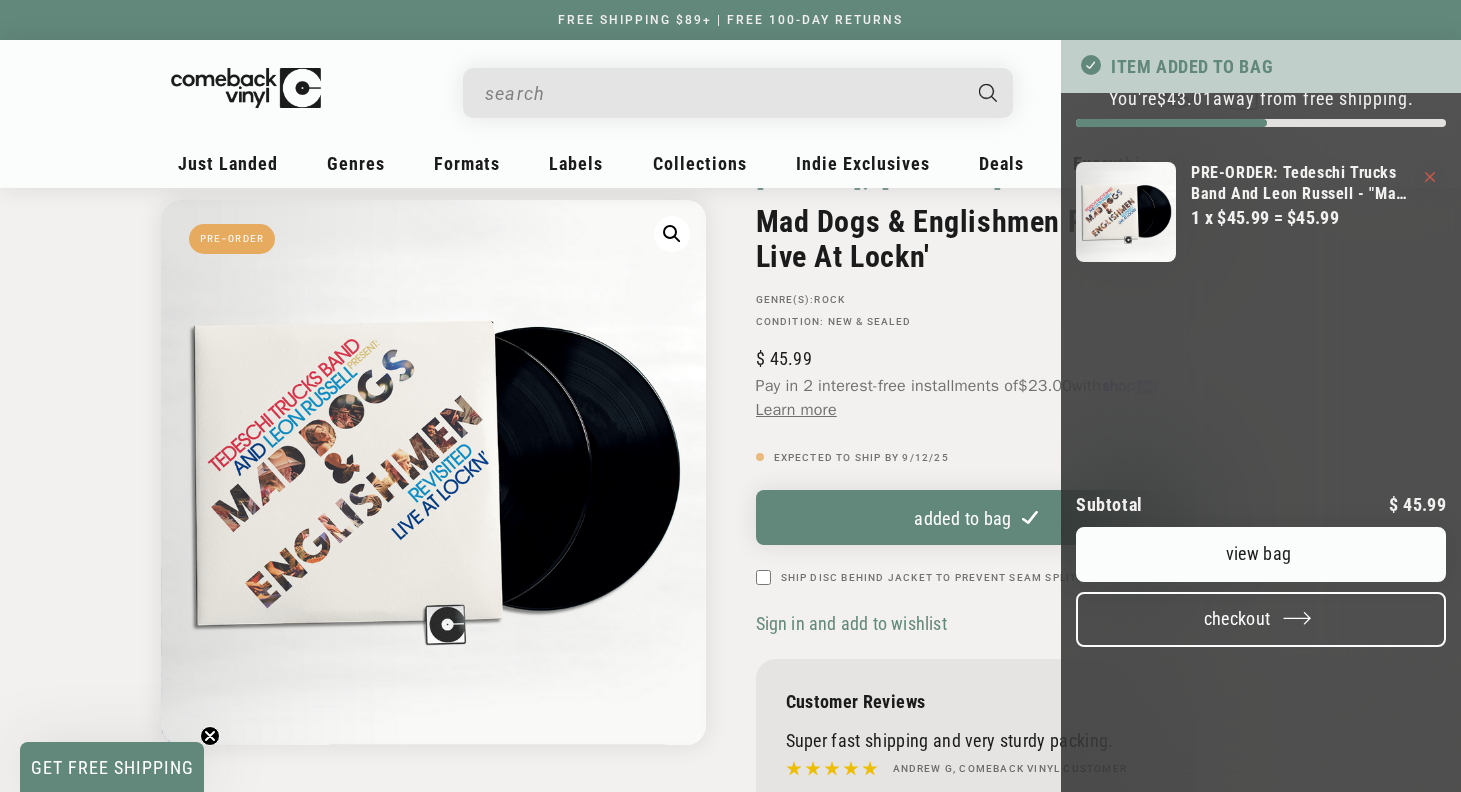 click on "Checkout" at bounding box center [1261, 619] 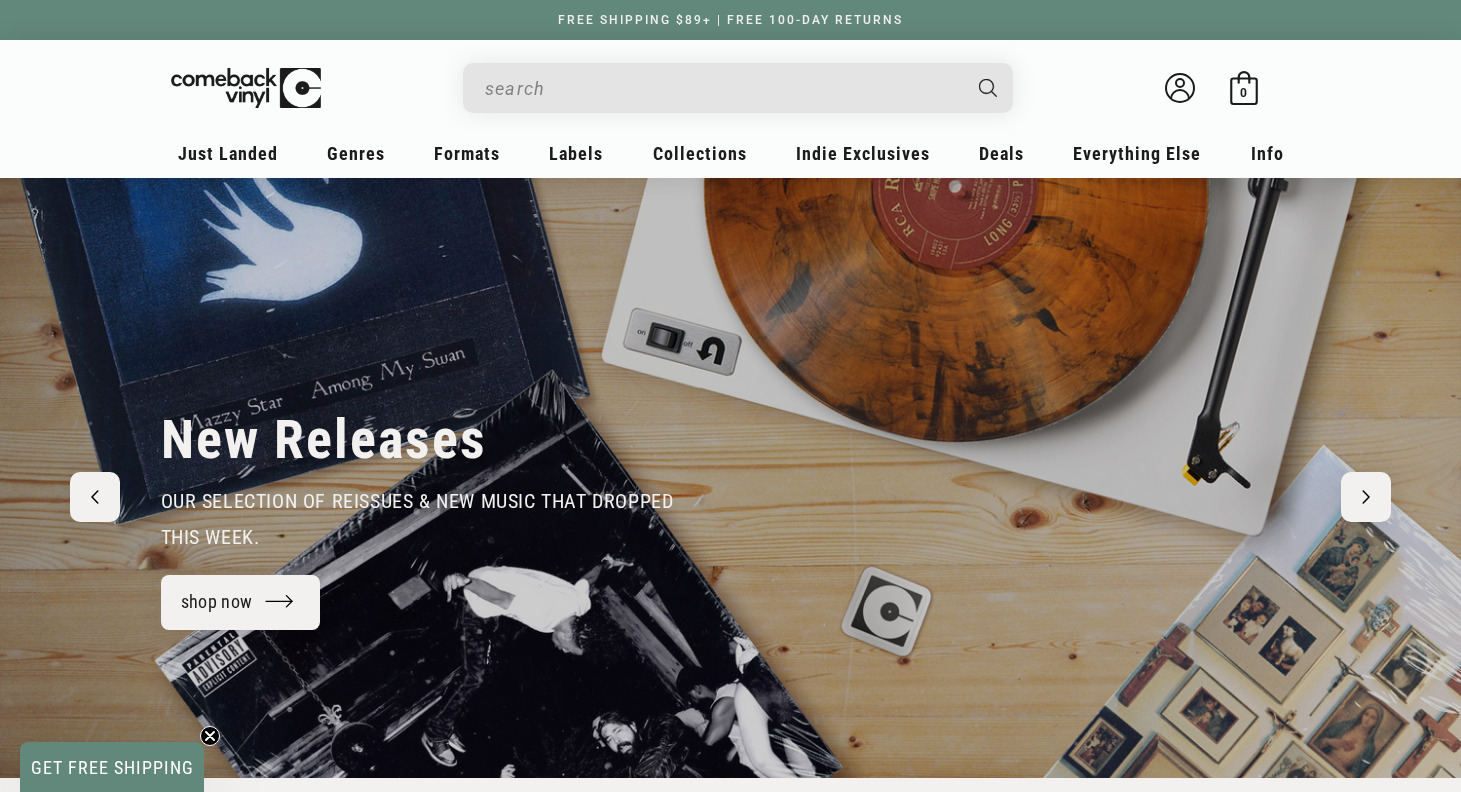 scroll, scrollTop: 0, scrollLeft: 0, axis: both 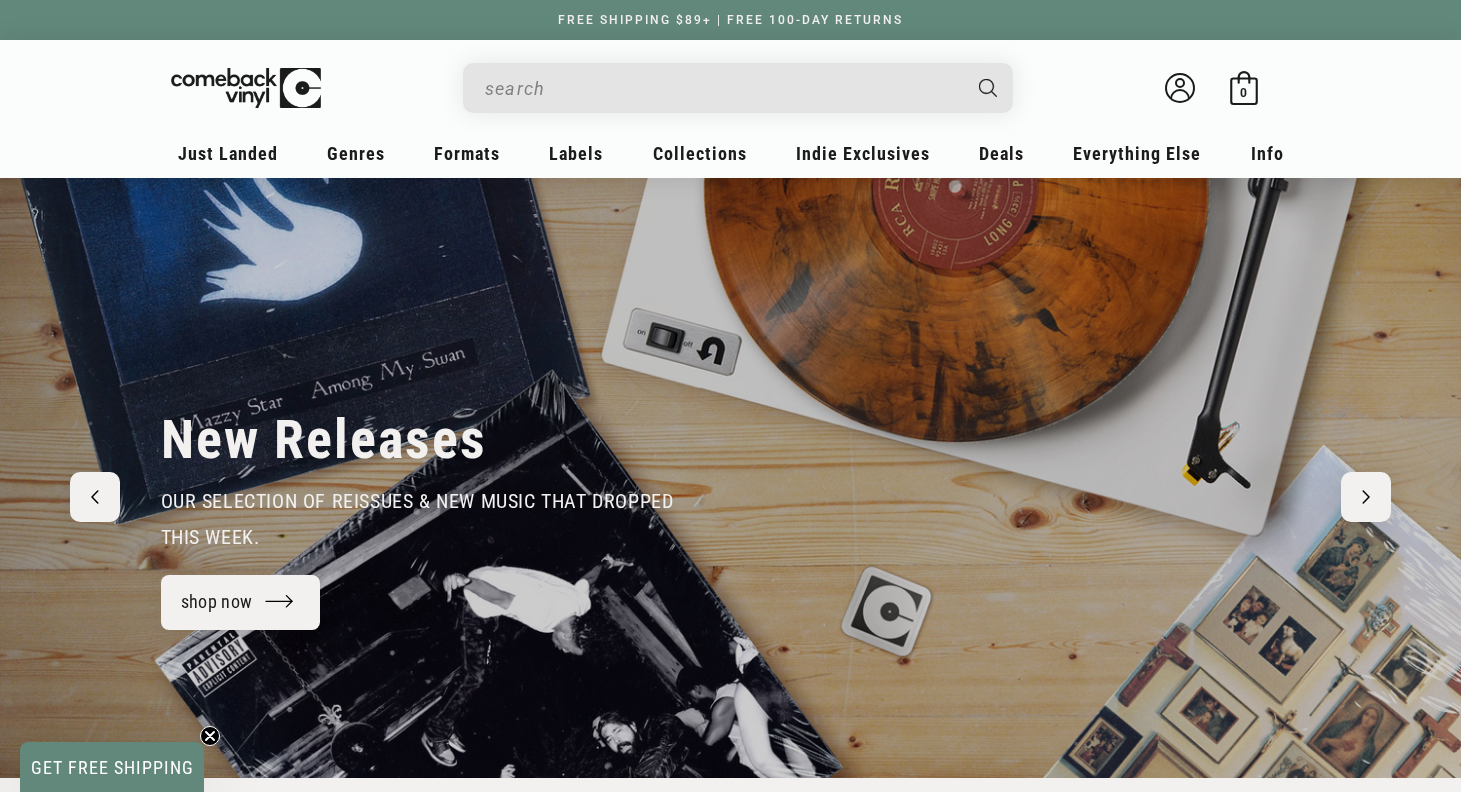 click at bounding box center [722, 88] 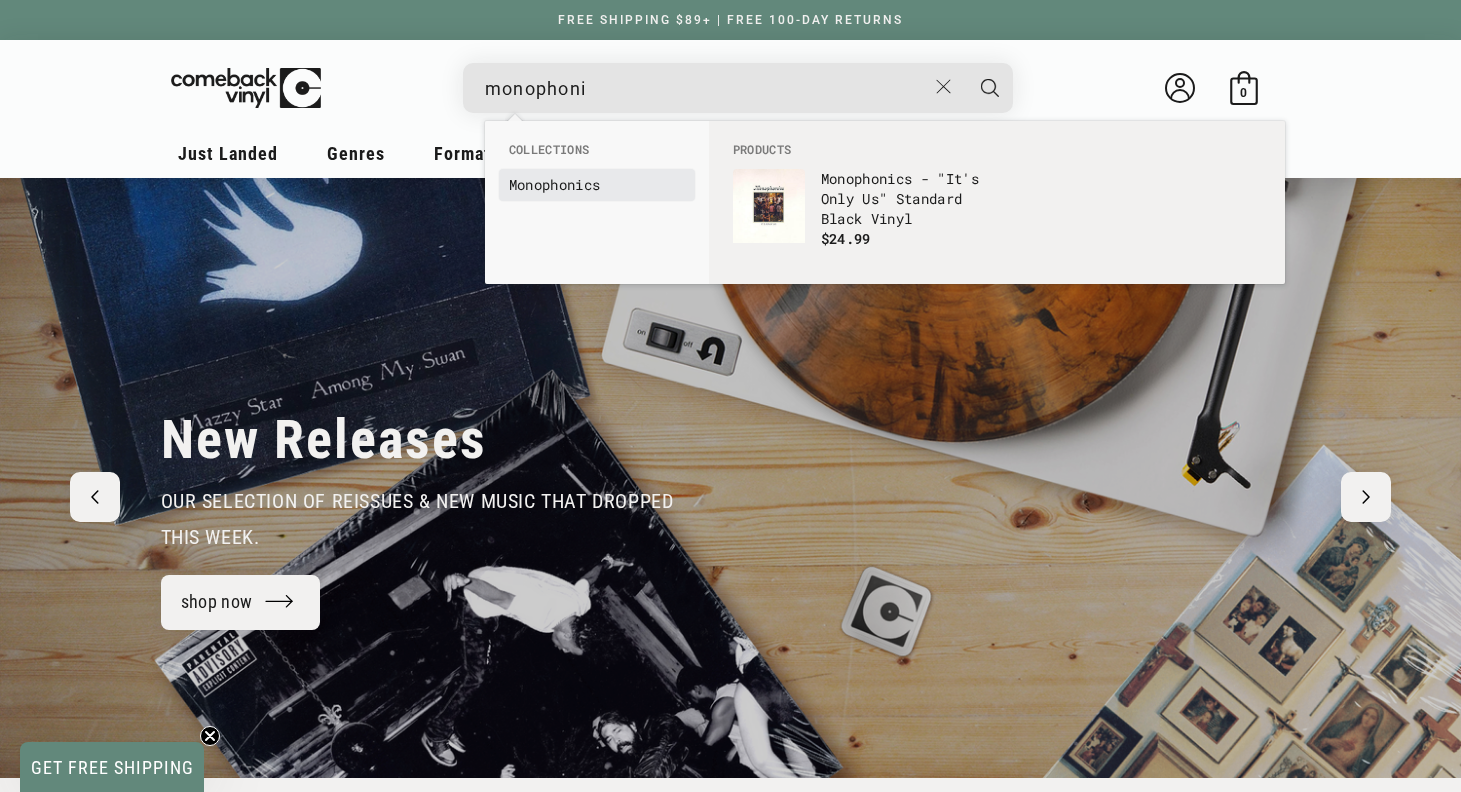type on "monophoni" 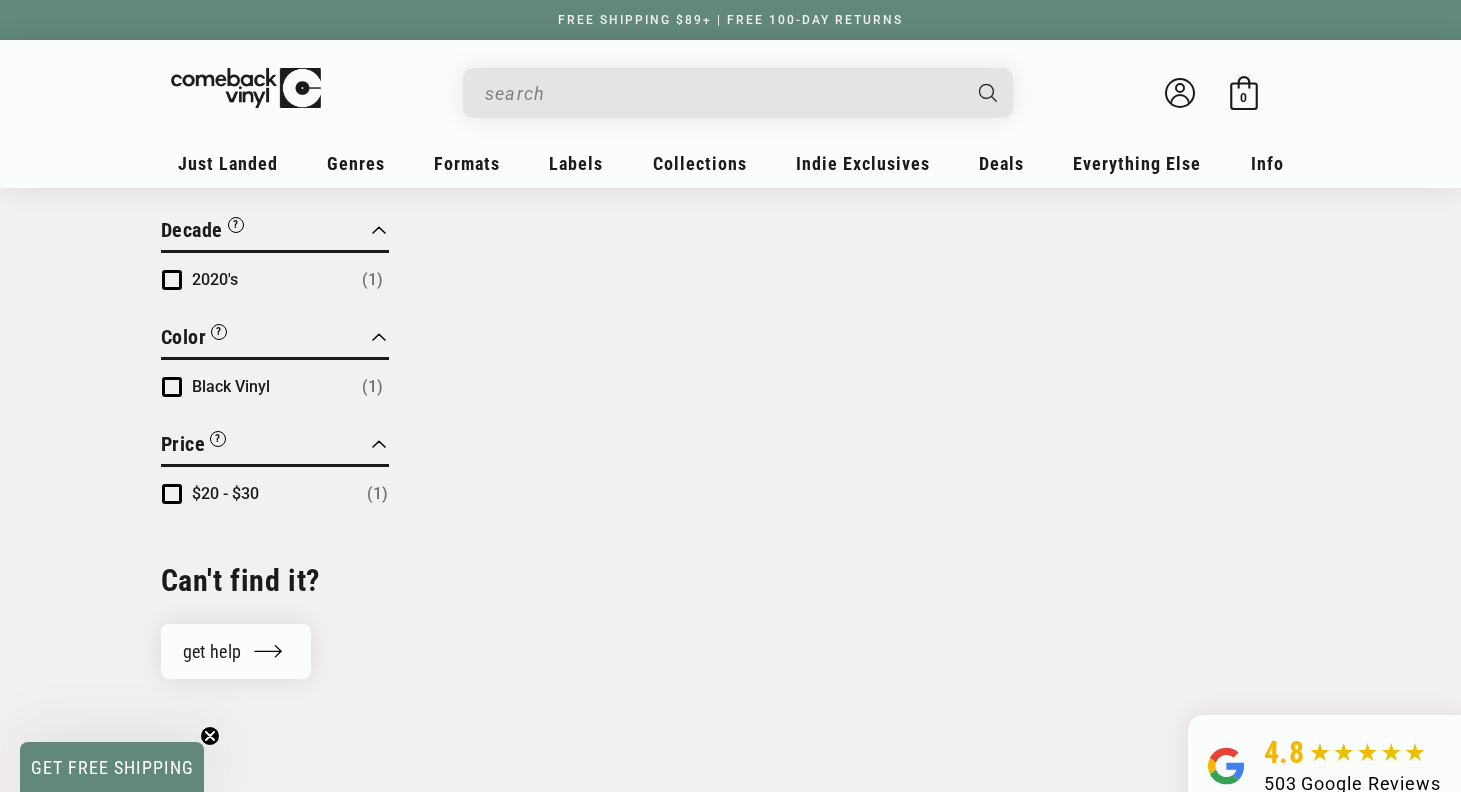 scroll, scrollTop: 755, scrollLeft: 0, axis: vertical 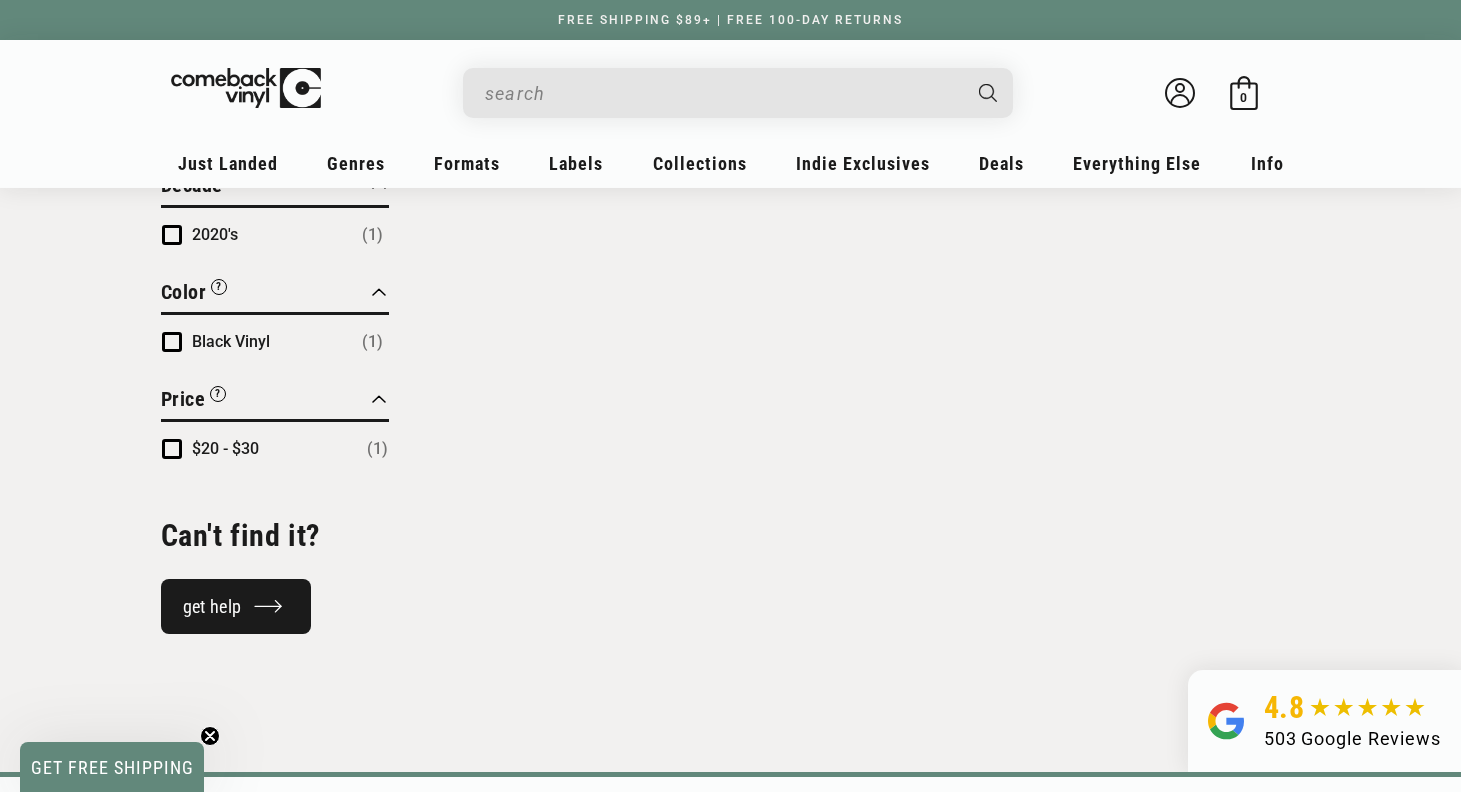 click on "get help" at bounding box center (236, 606) 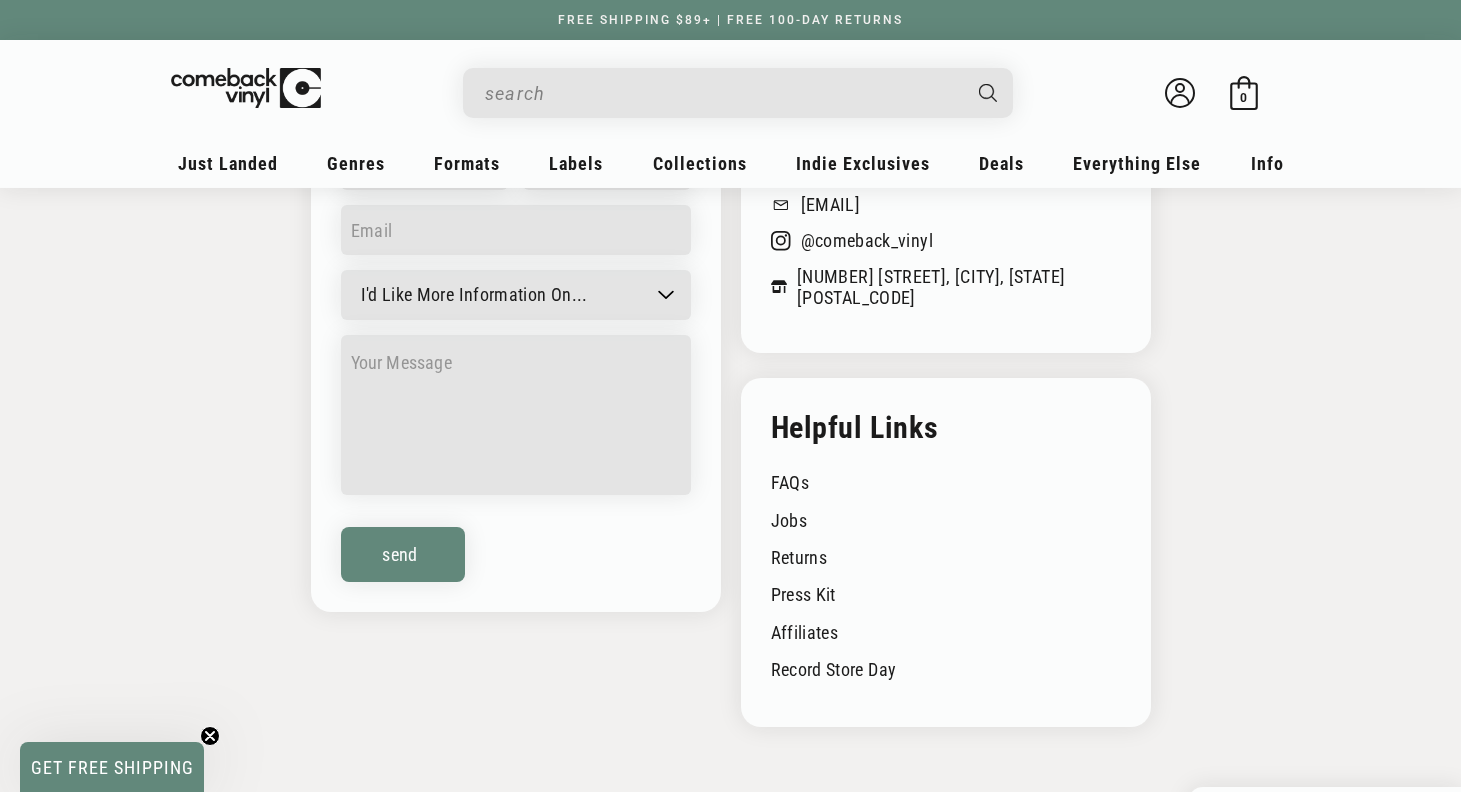 scroll, scrollTop: 435, scrollLeft: 0, axis: vertical 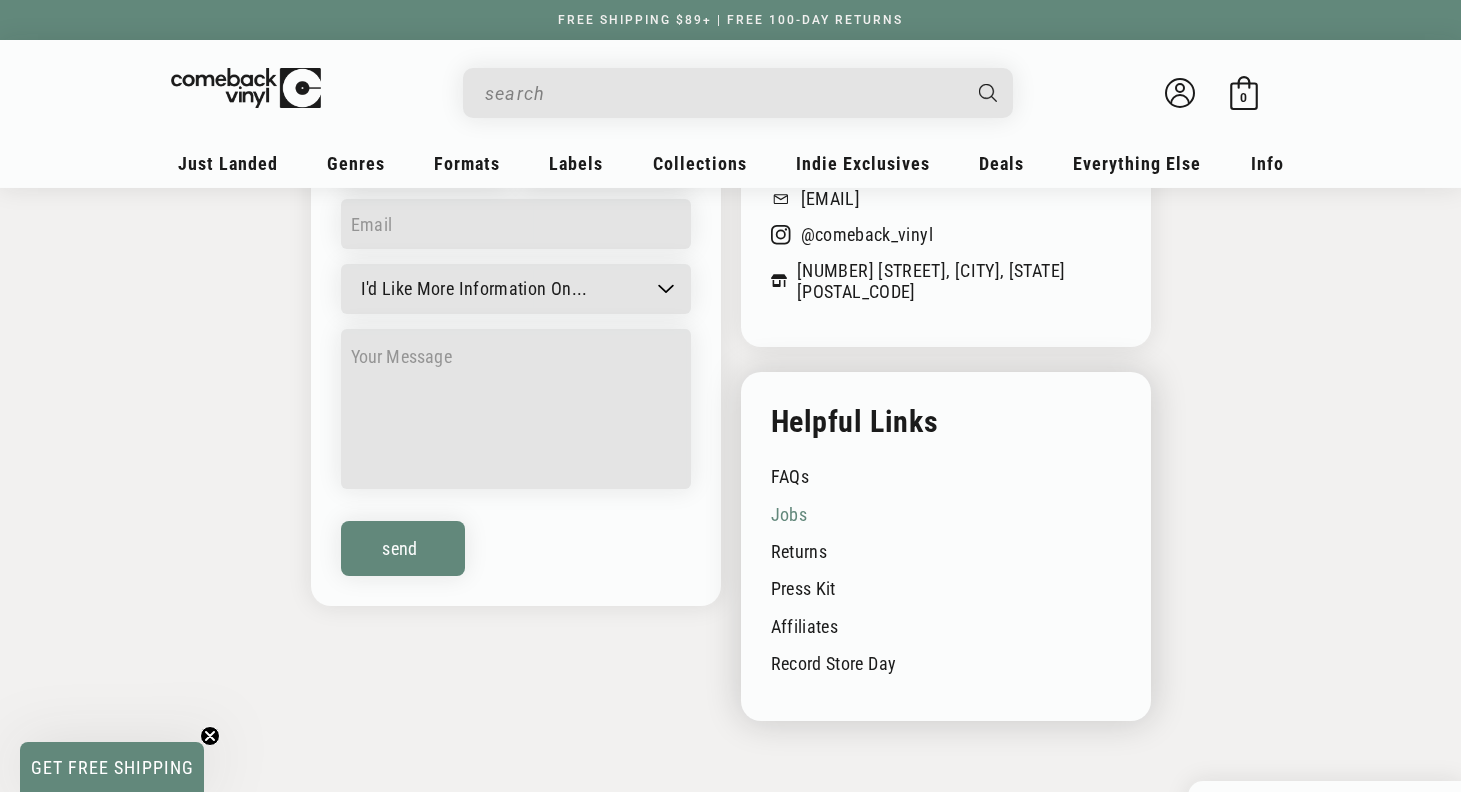 click on "Jobs" at bounding box center (946, 512) 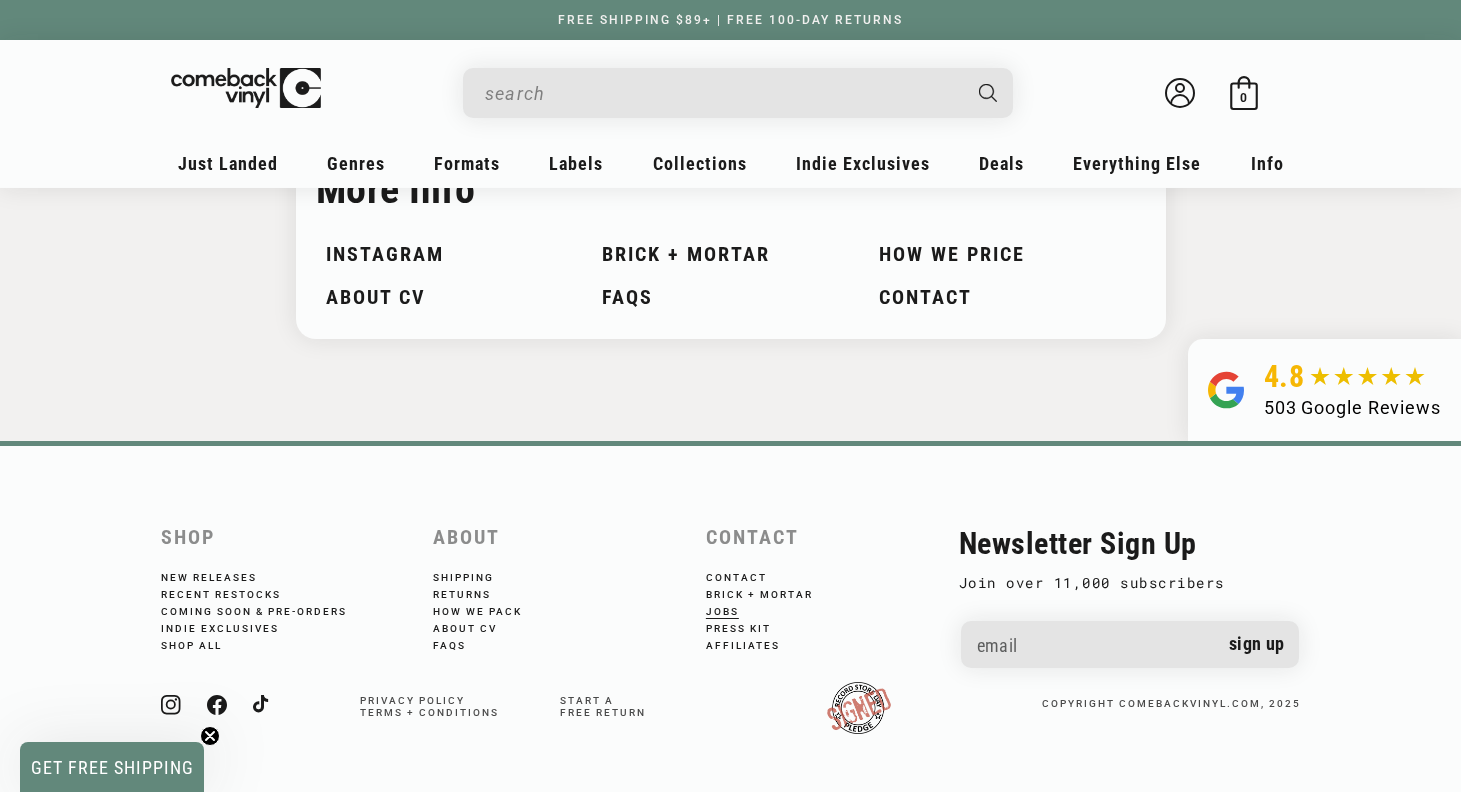 scroll, scrollTop: 3103, scrollLeft: 0, axis: vertical 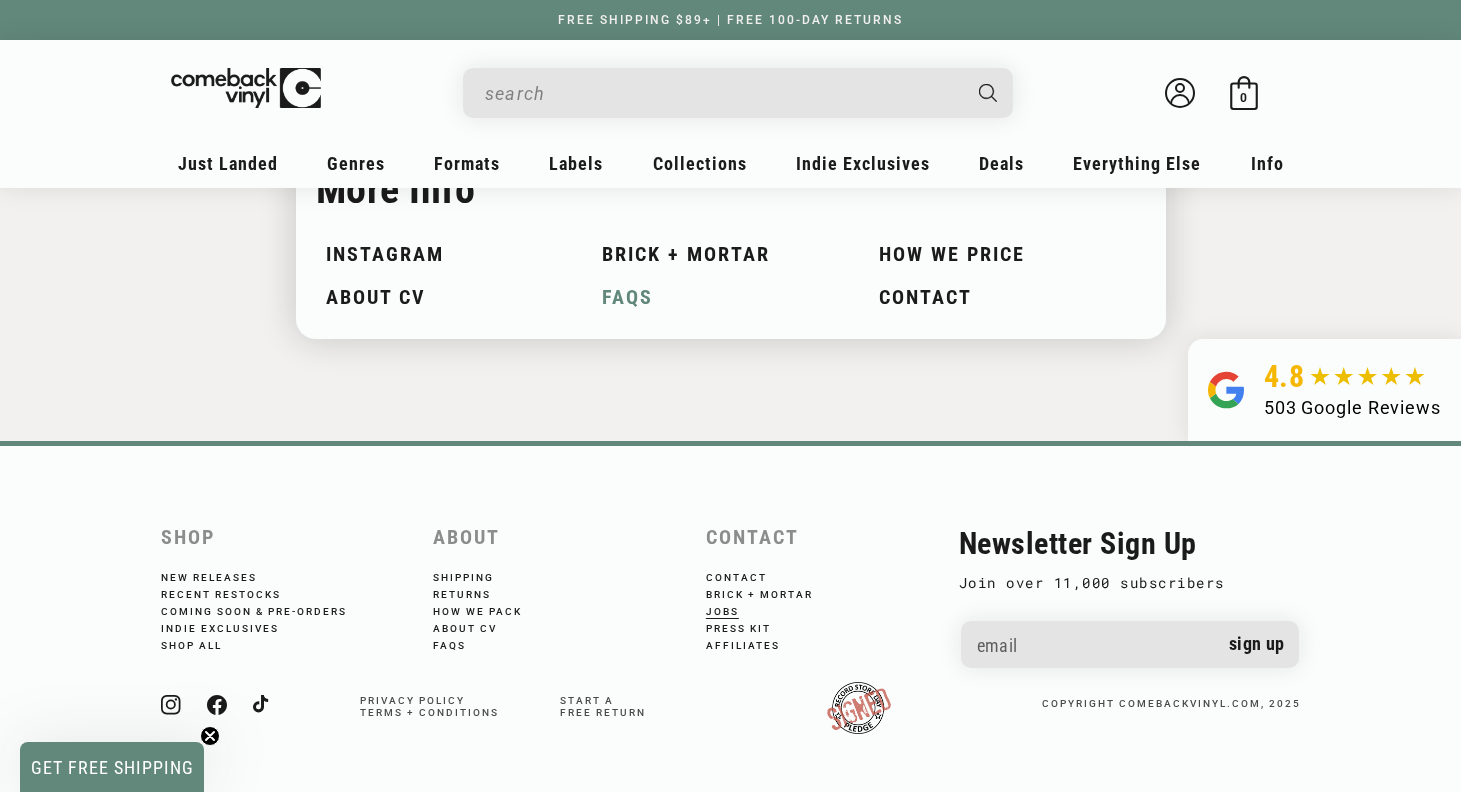 click on "FAQs" at bounding box center [730, 297] 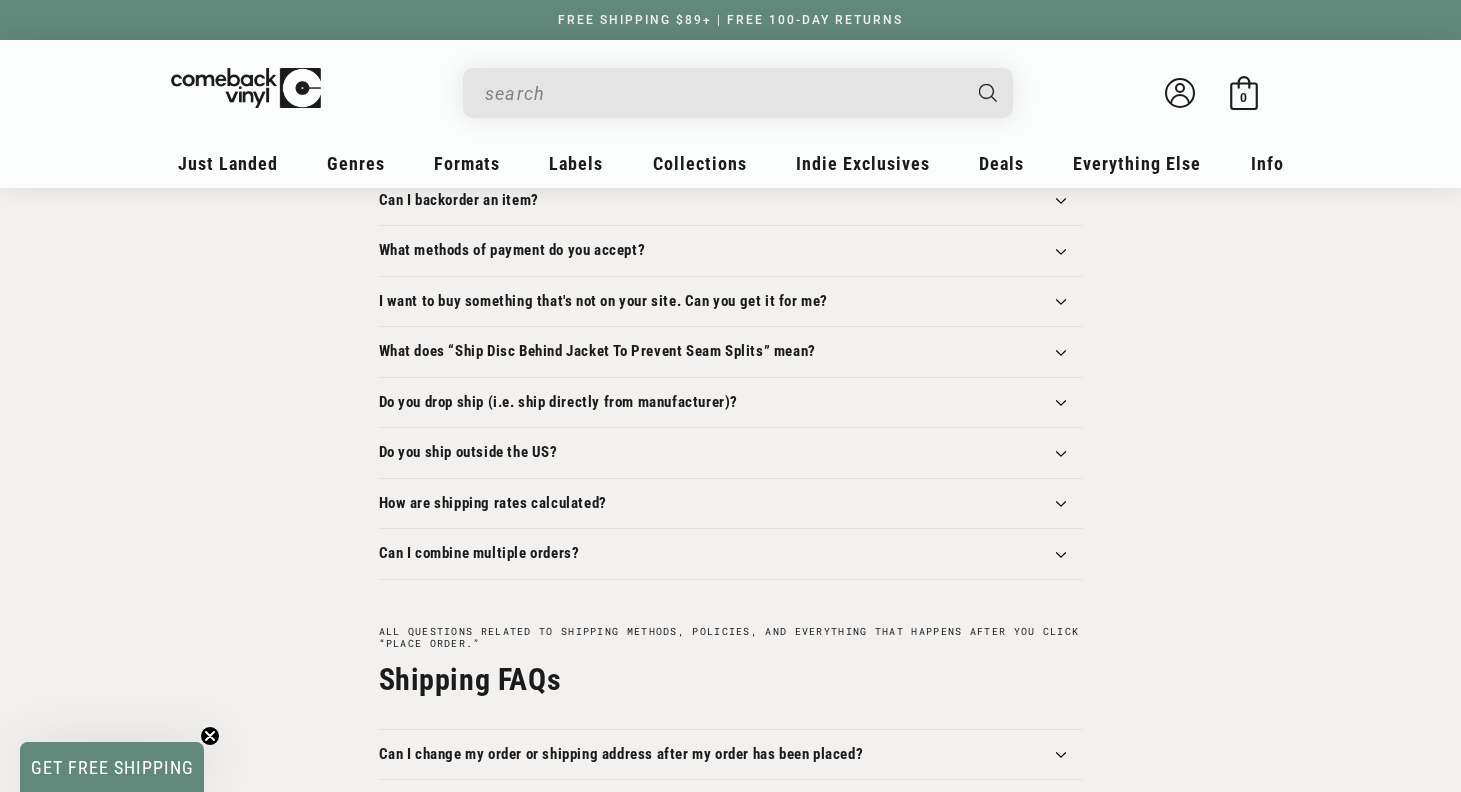 scroll, scrollTop: 559, scrollLeft: 0, axis: vertical 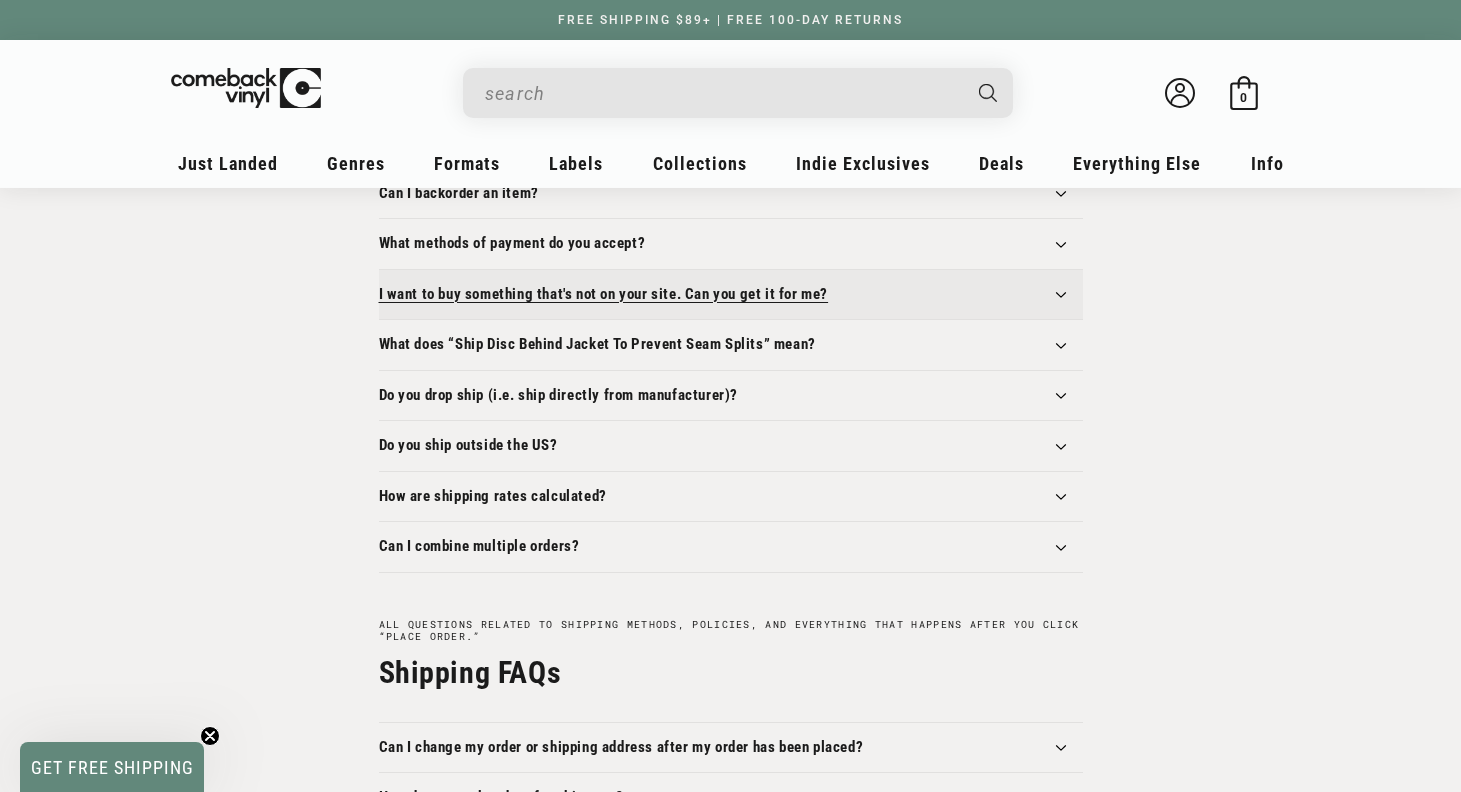 click 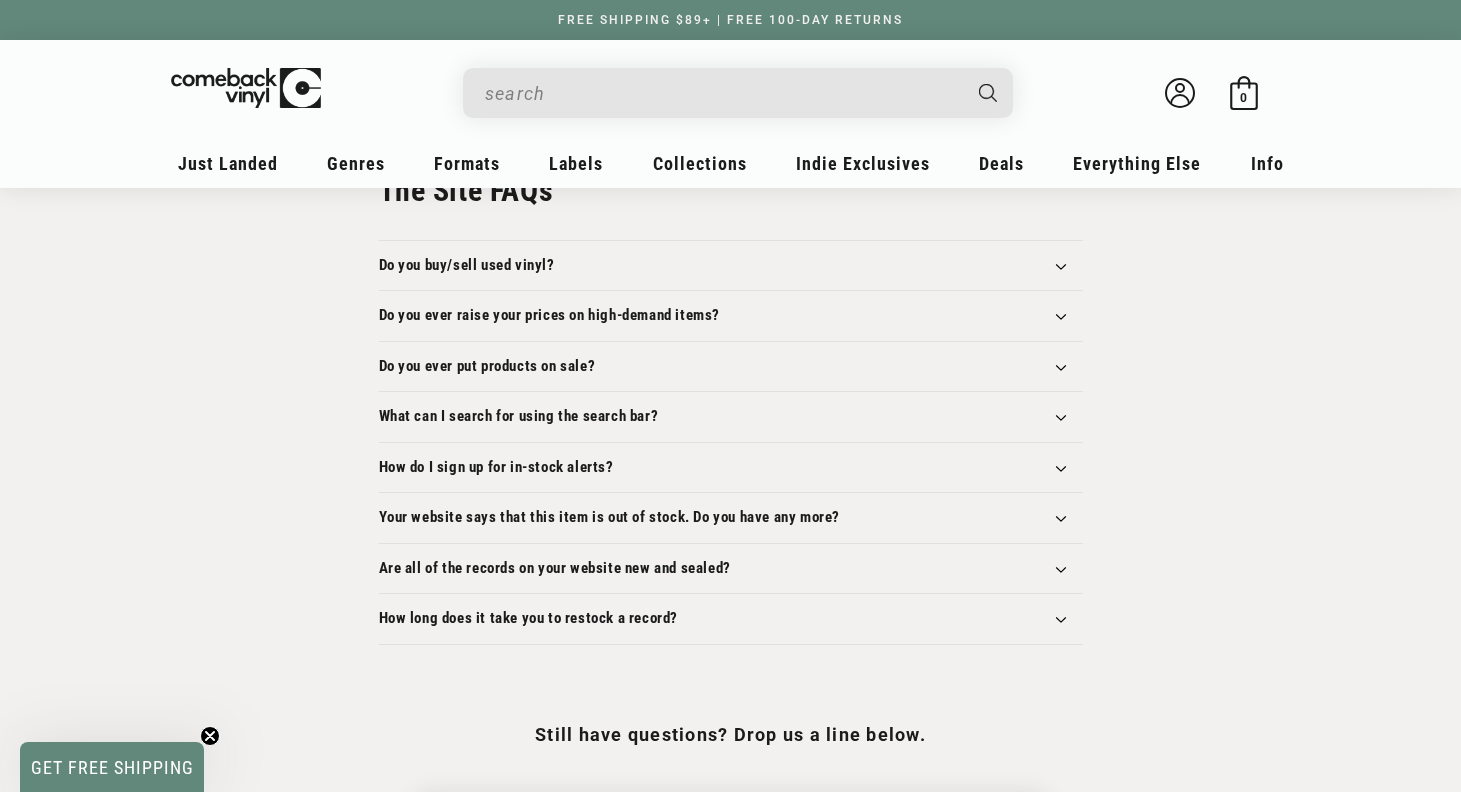 scroll, scrollTop: 2277, scrollLeft: 0, axis: vertical 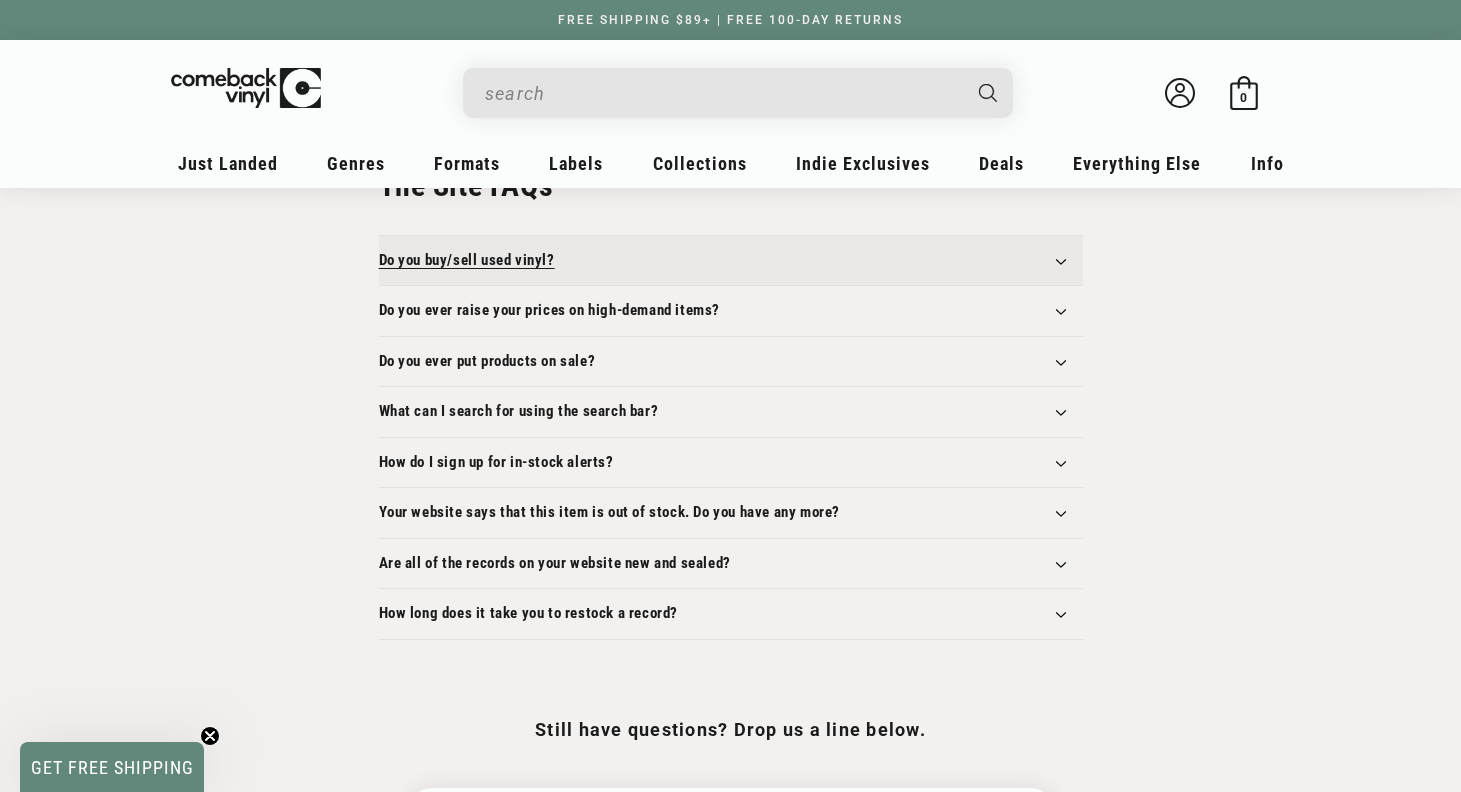 click 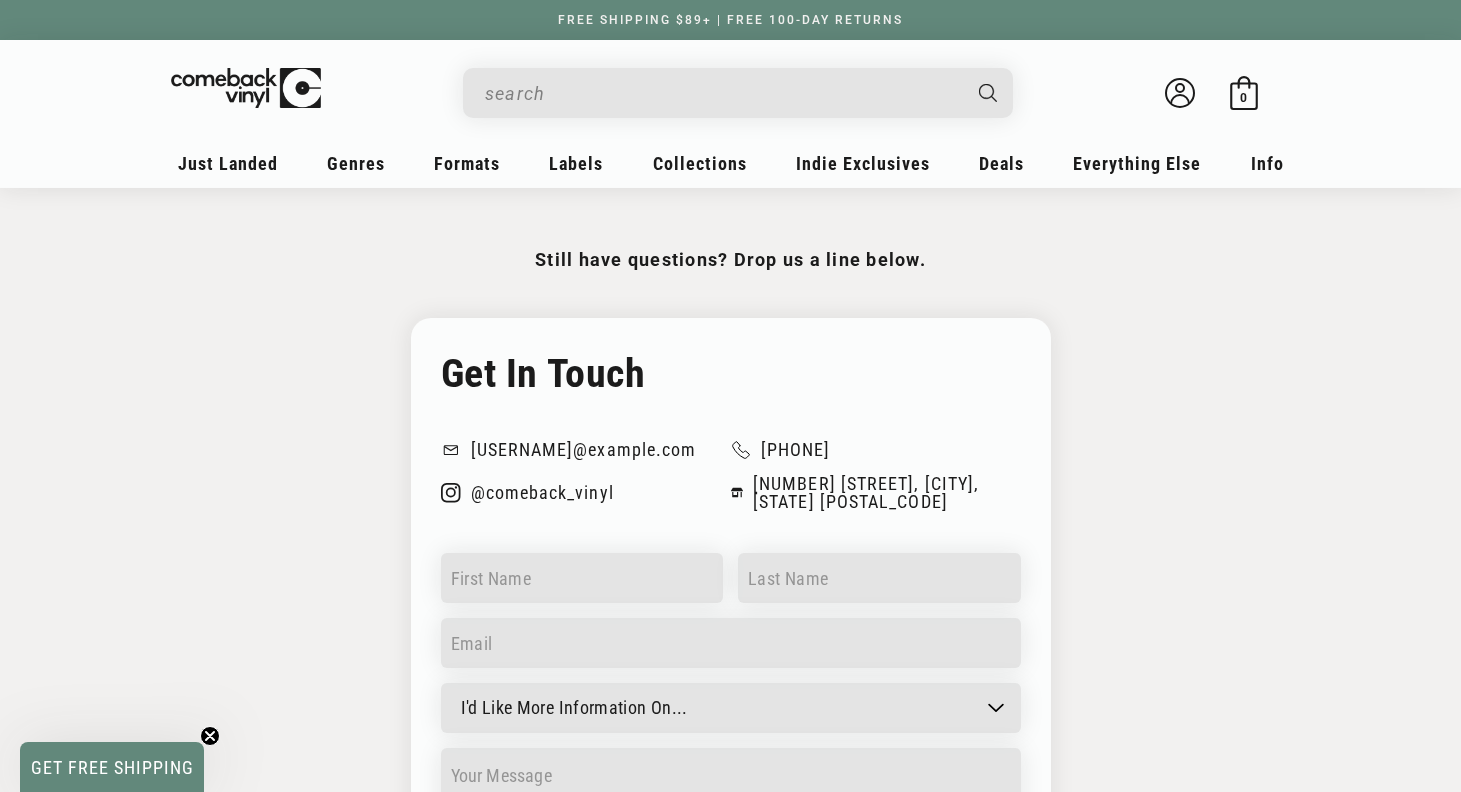 scroll, scrollTop: 2845, scrollLeft: 0, axis: vertical 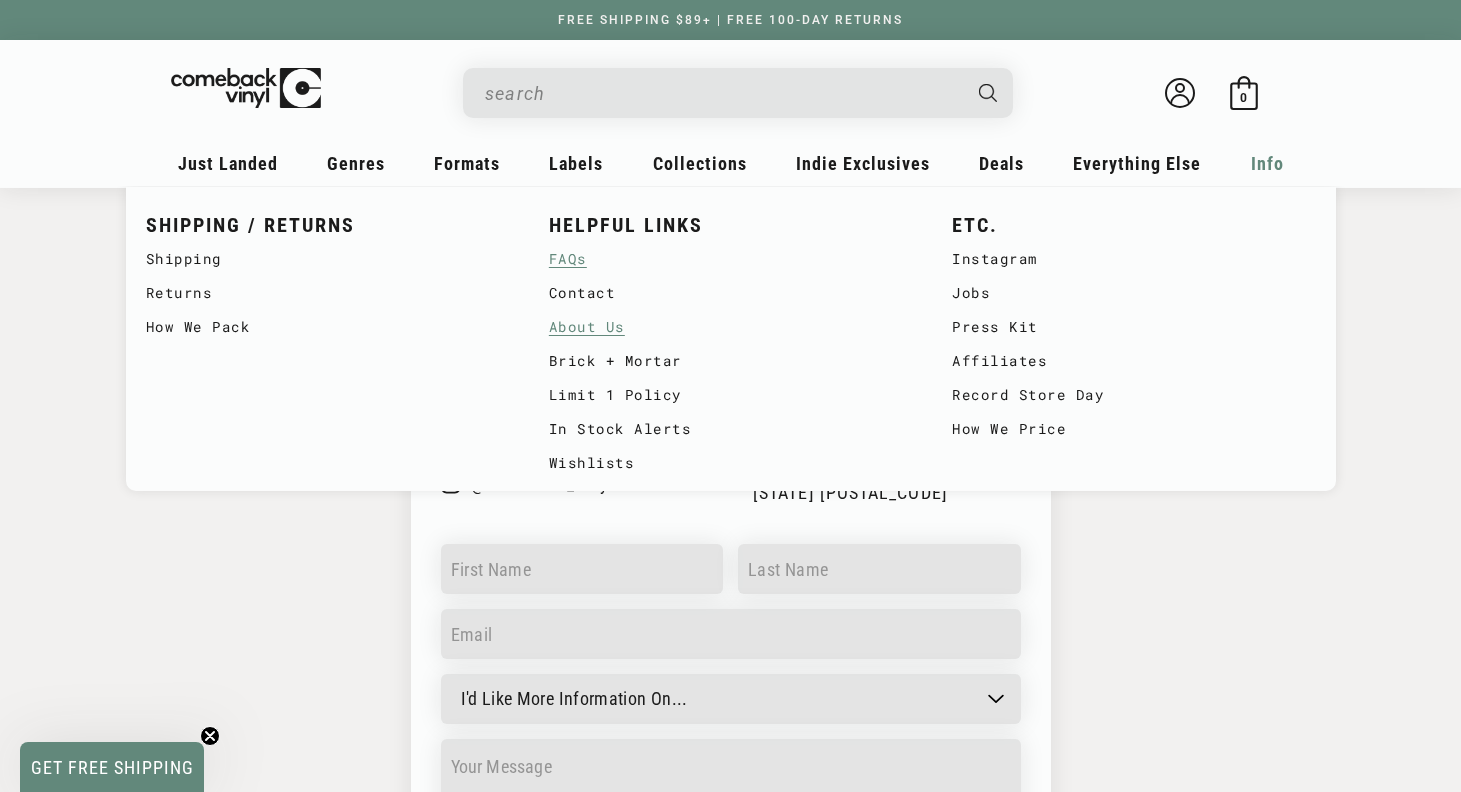 click on "About Us" at bounding box center [730, 327] 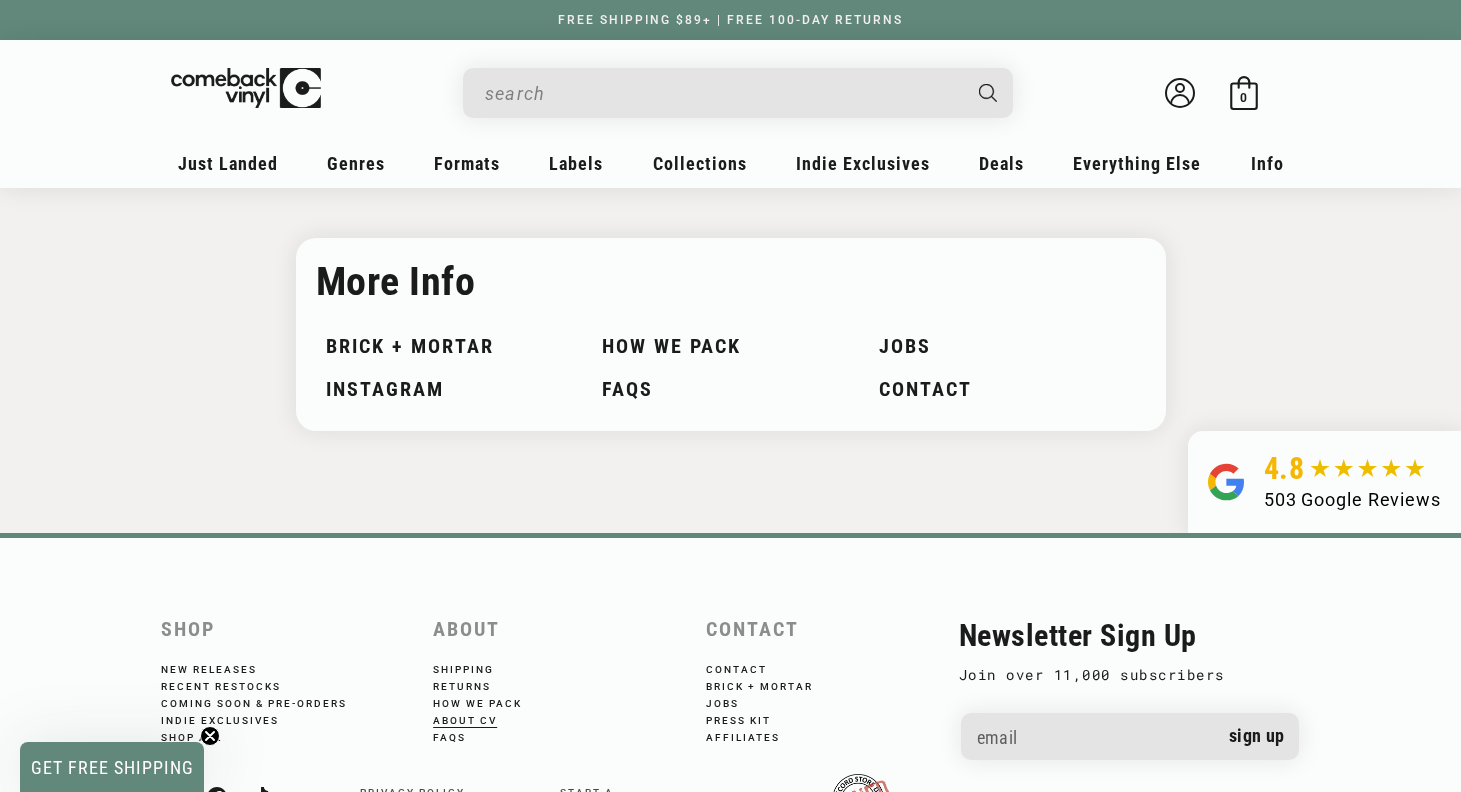 scroll, scrollTop: 2251, scrollLeft: 0, axis: vertical 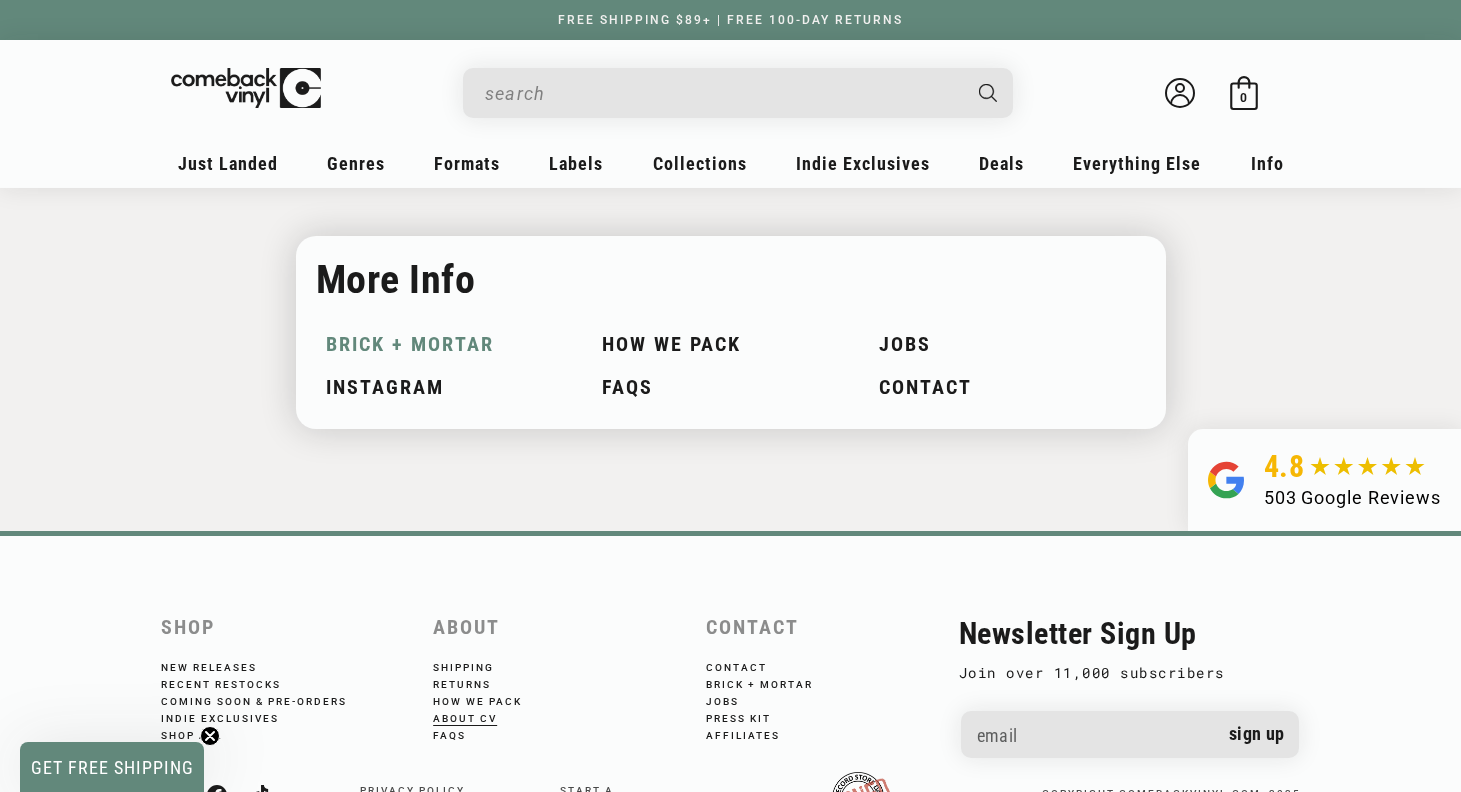click on "Brick + Mortar" at bounding box center [454, 344] 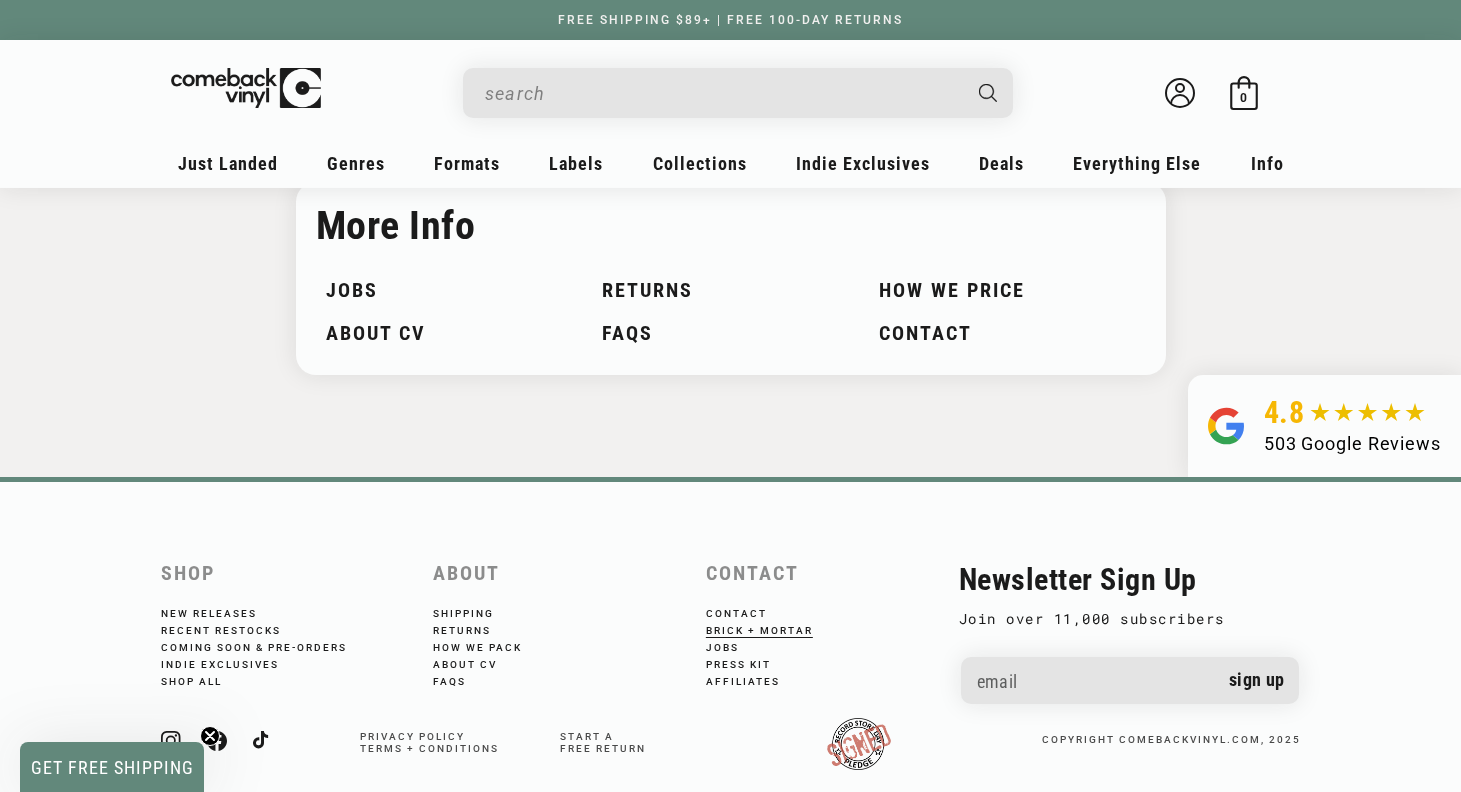 scroll, scrollTop: 3204, scrollLeft: 0, axis: vertical 